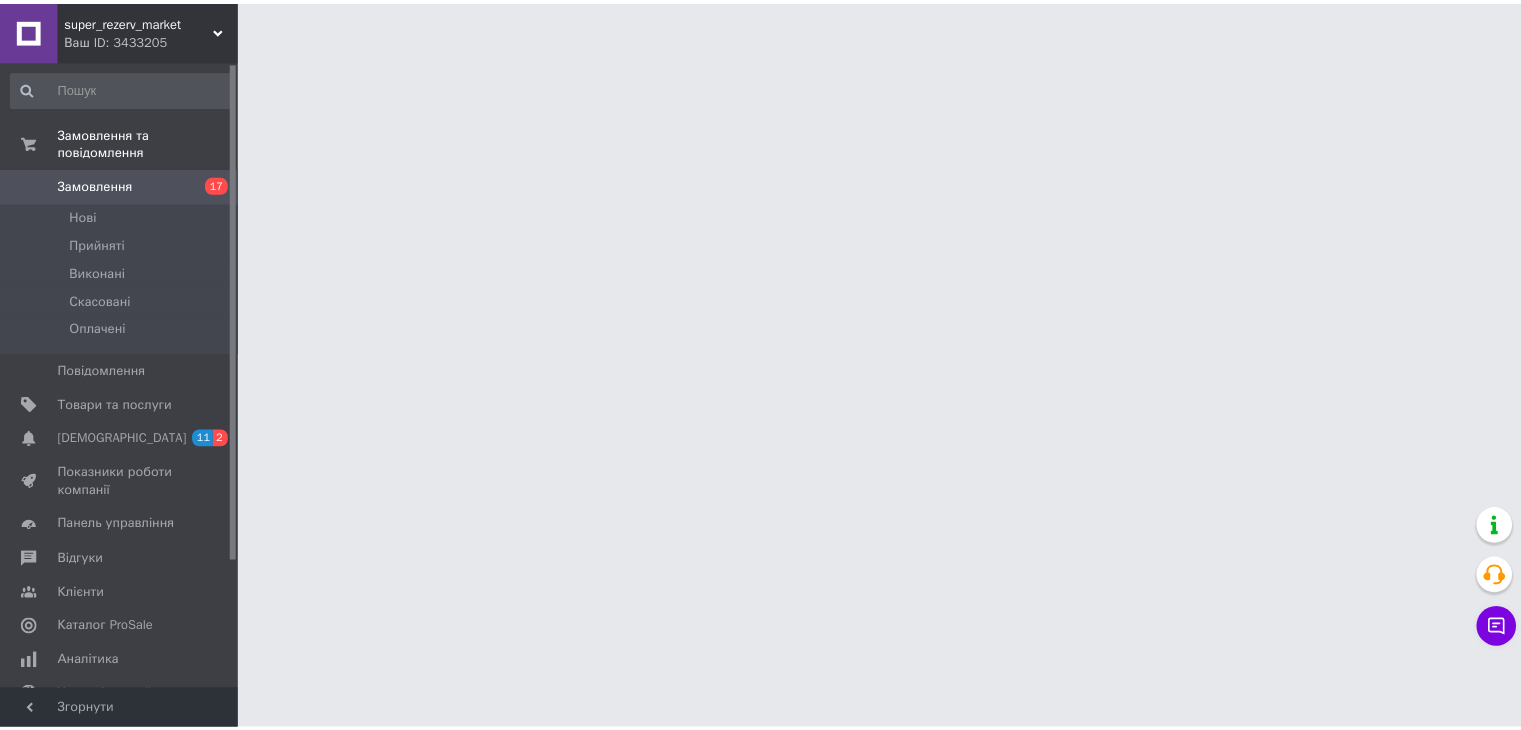 scroll, scrollTop: 0, scrollLeft: 0, axis: both 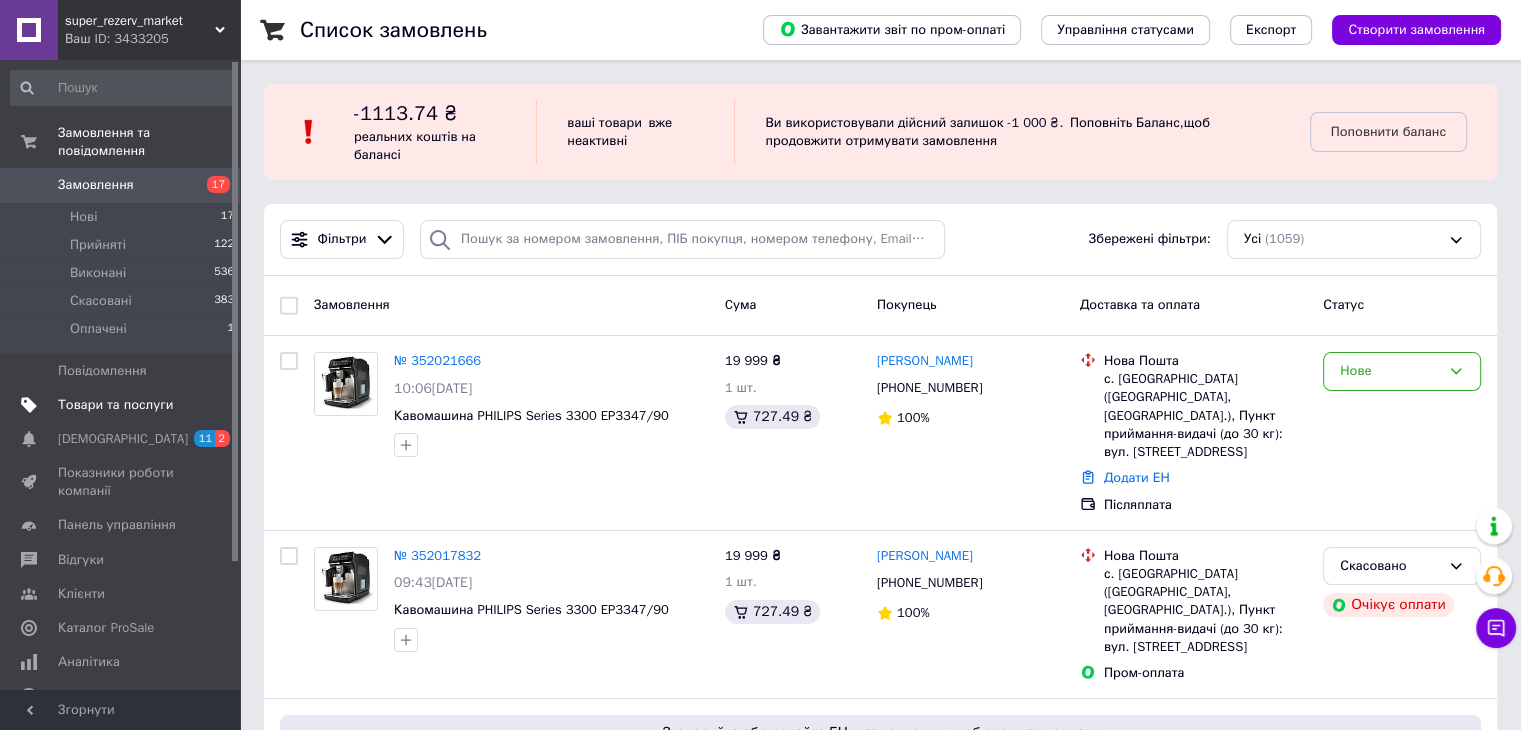click on "Товари та послуги" at bounding box center [123, 405] 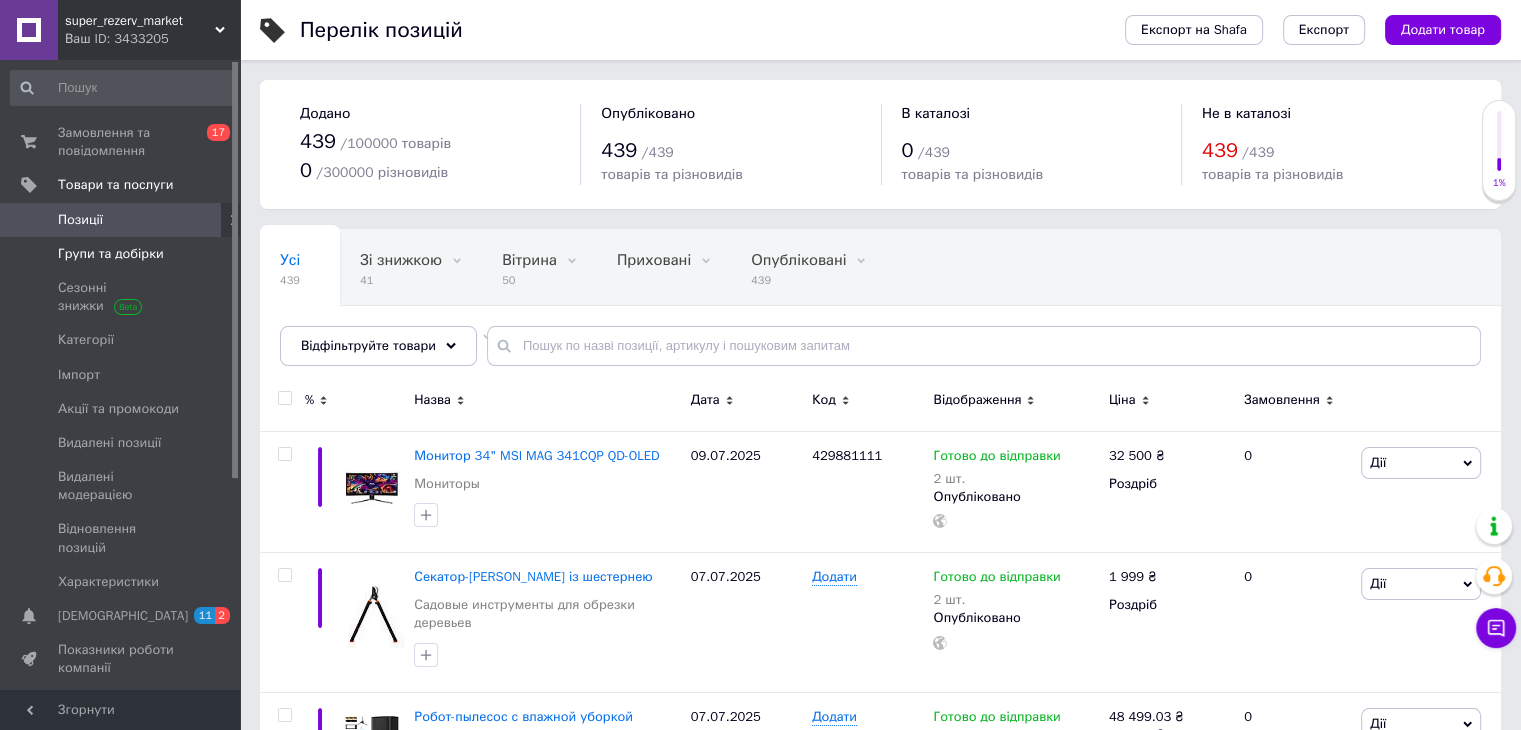 click on "Групи та добірки" at bounding box center [111, 254] 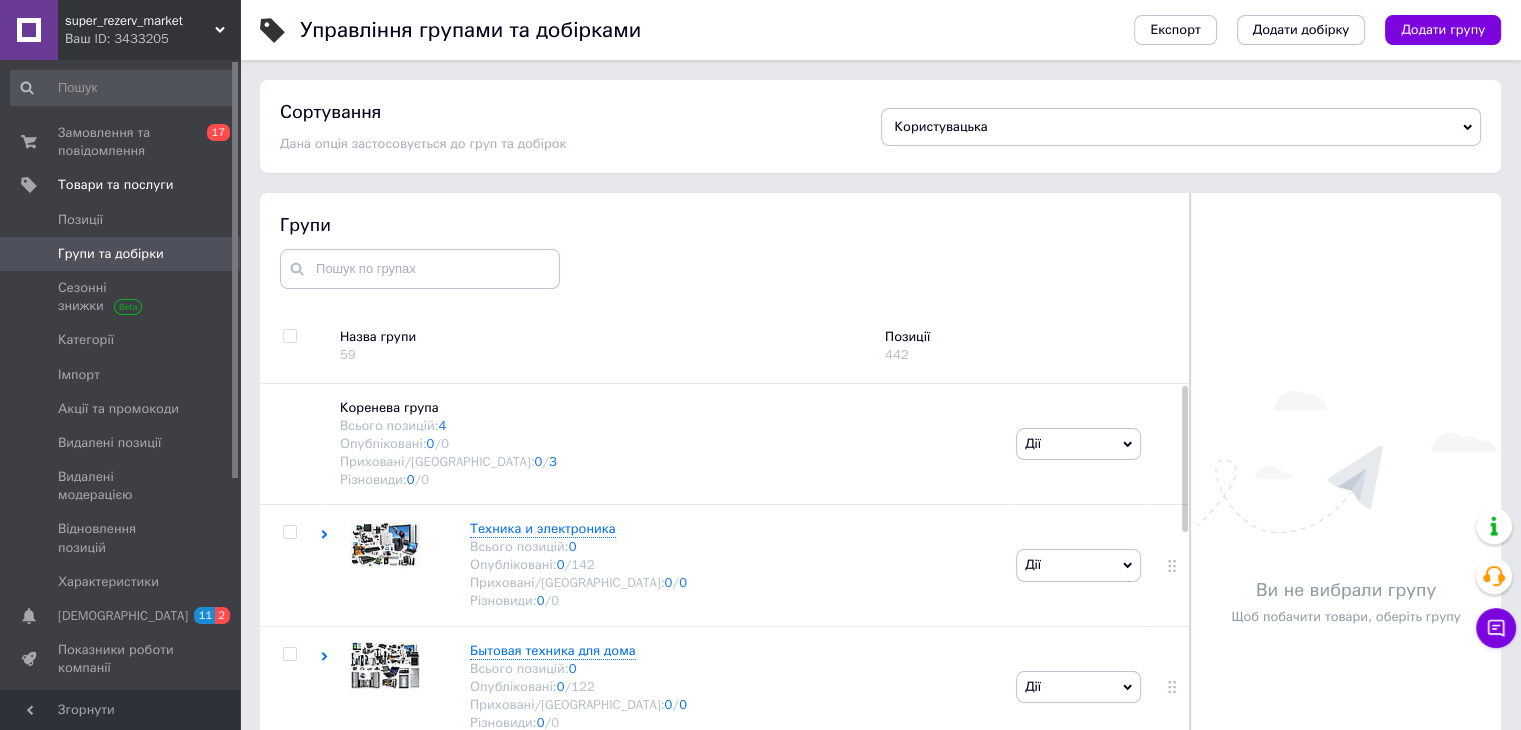 drag, startPoint x: 1187, startPoint y: 405, endPoint x: 1187, endPoint y: 434, distance: 29 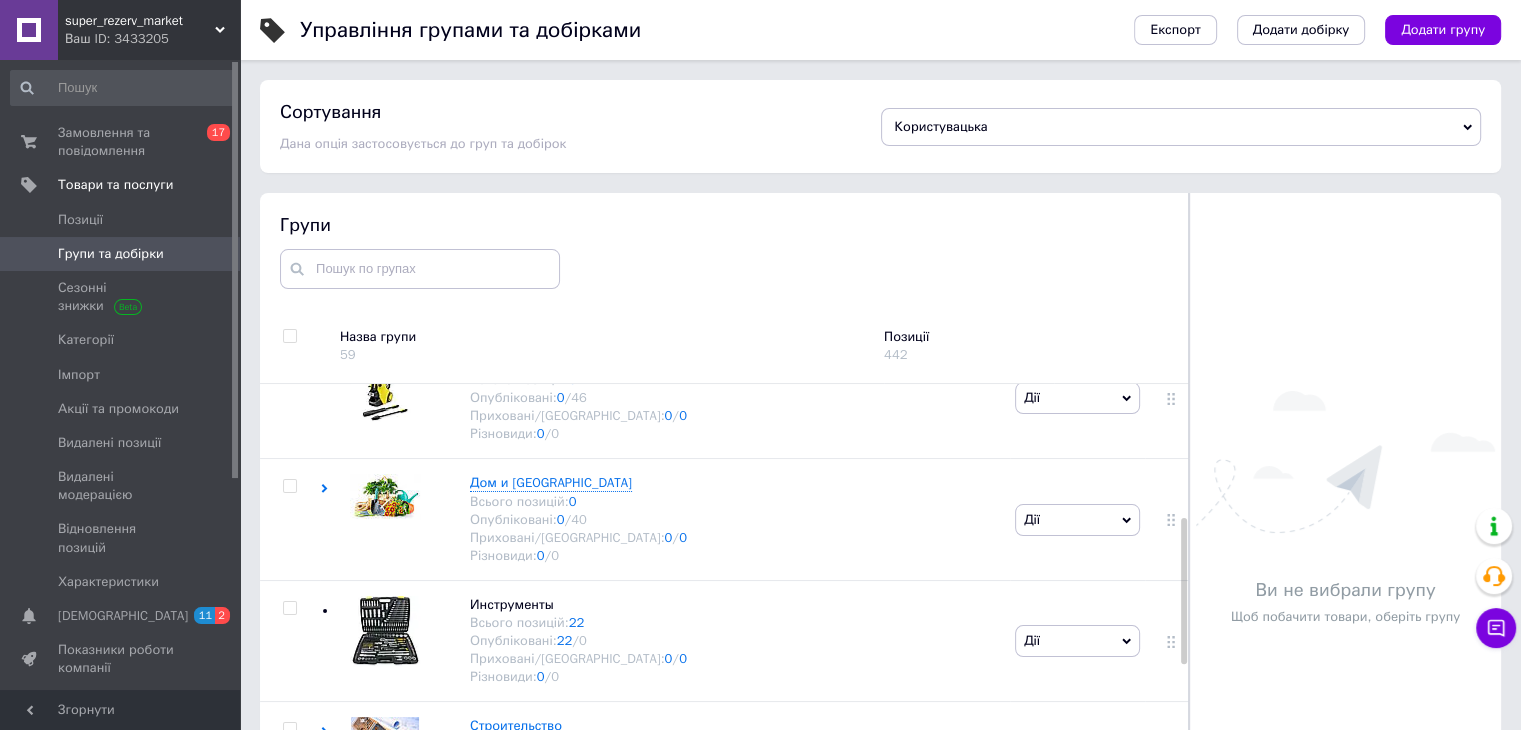 drag, startPoint x: 1183, startPoint y: 421, endPoint x: 1204, endPoint y: 551, distance: 131.68523 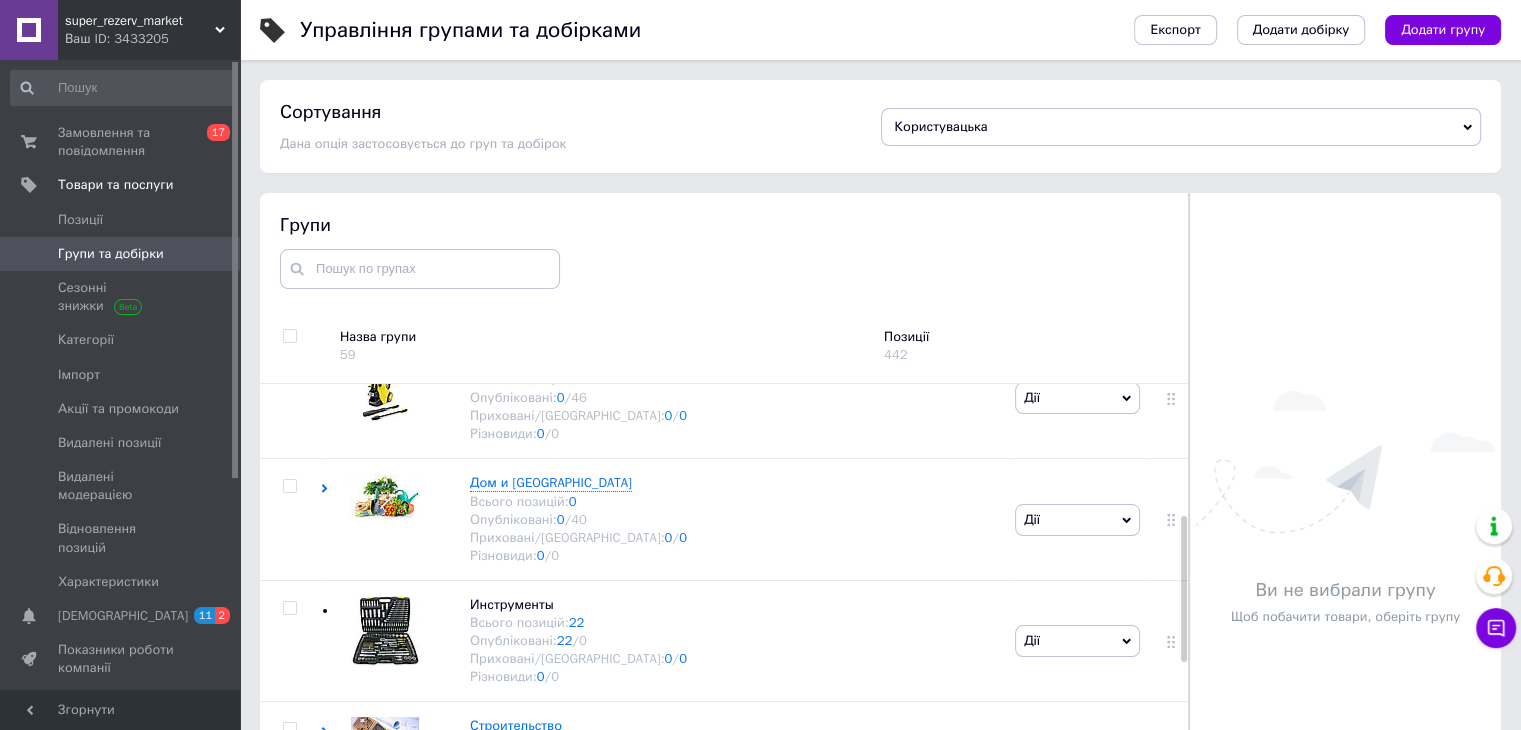 scroll, scrollTop: 395, scrollLeft: 0, axis: vertical 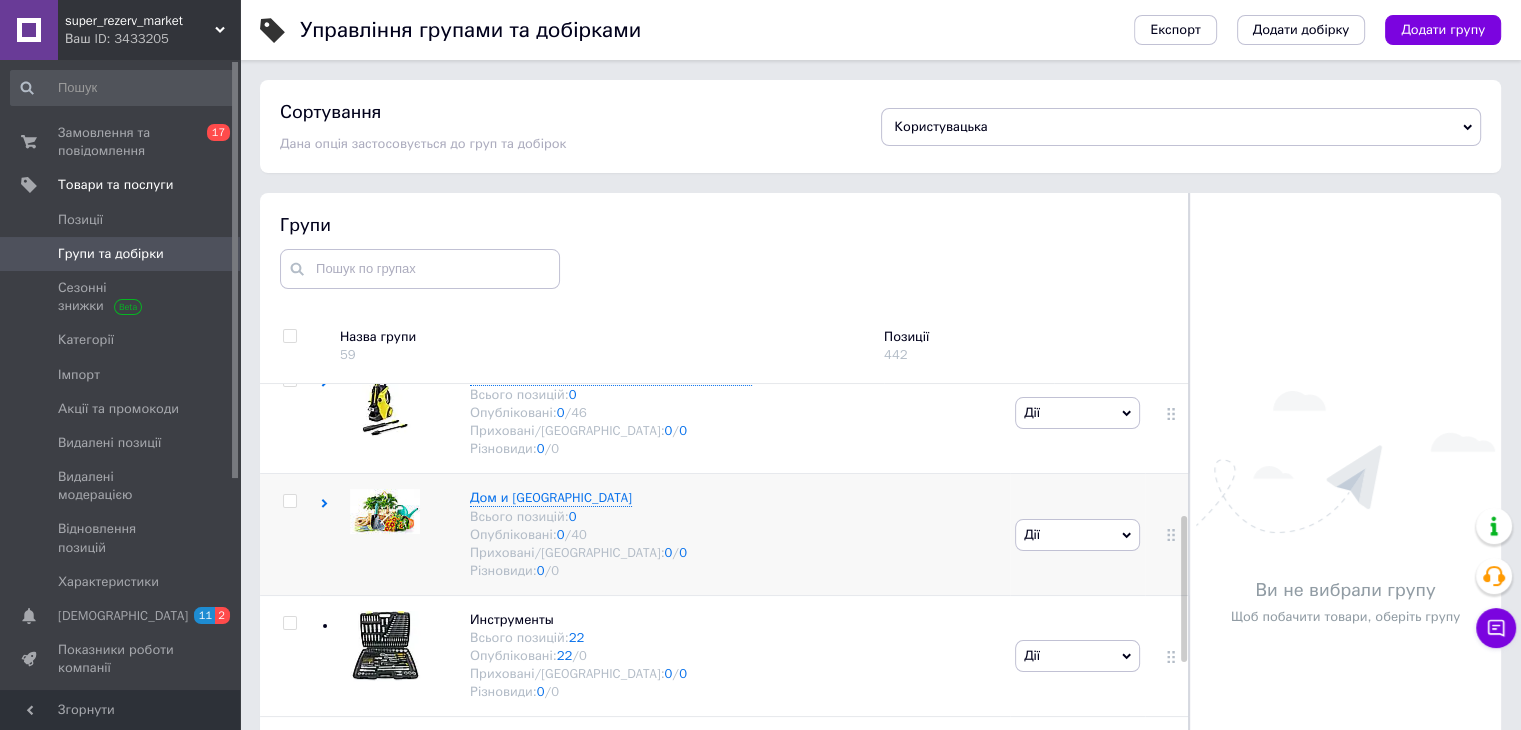 click 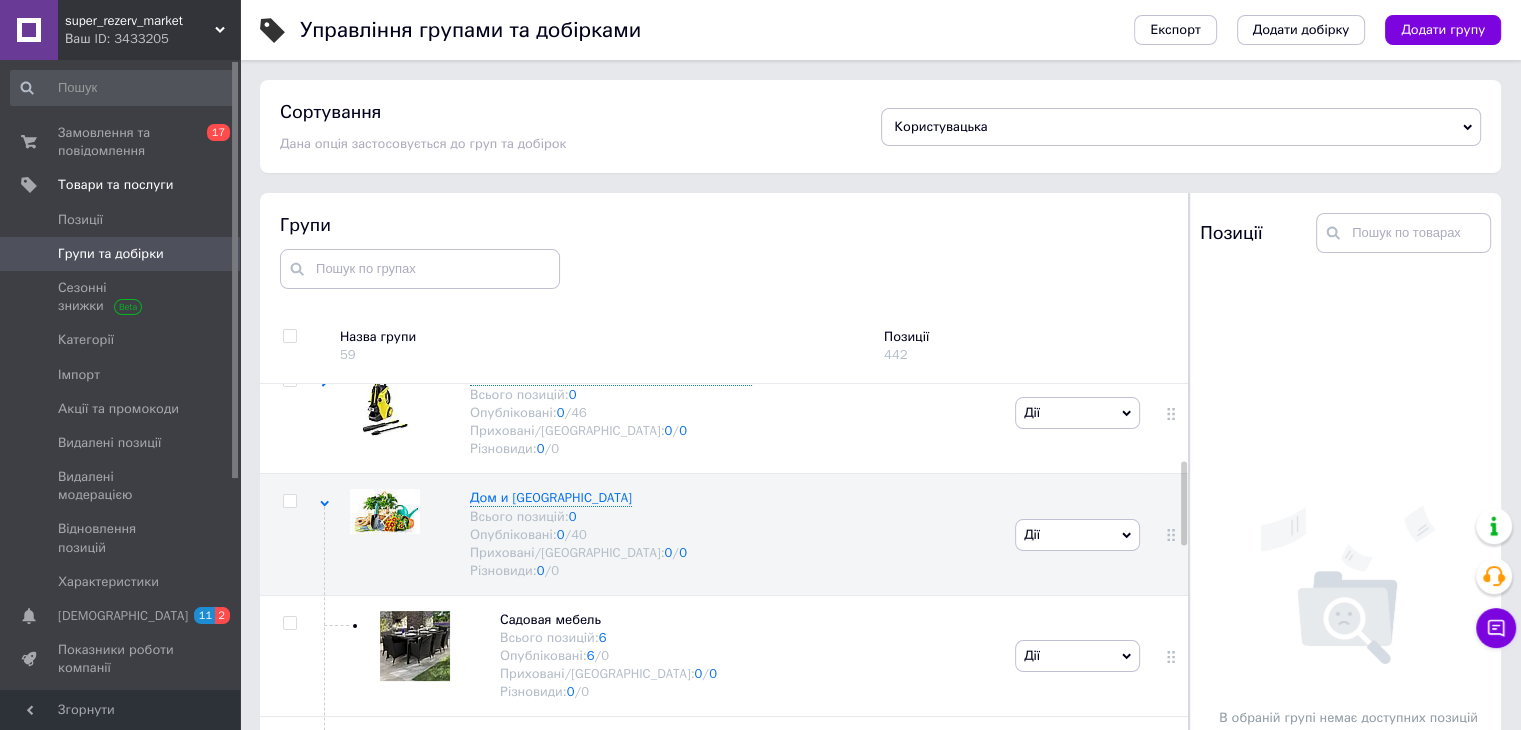 click at bounding box center (1188, 508) 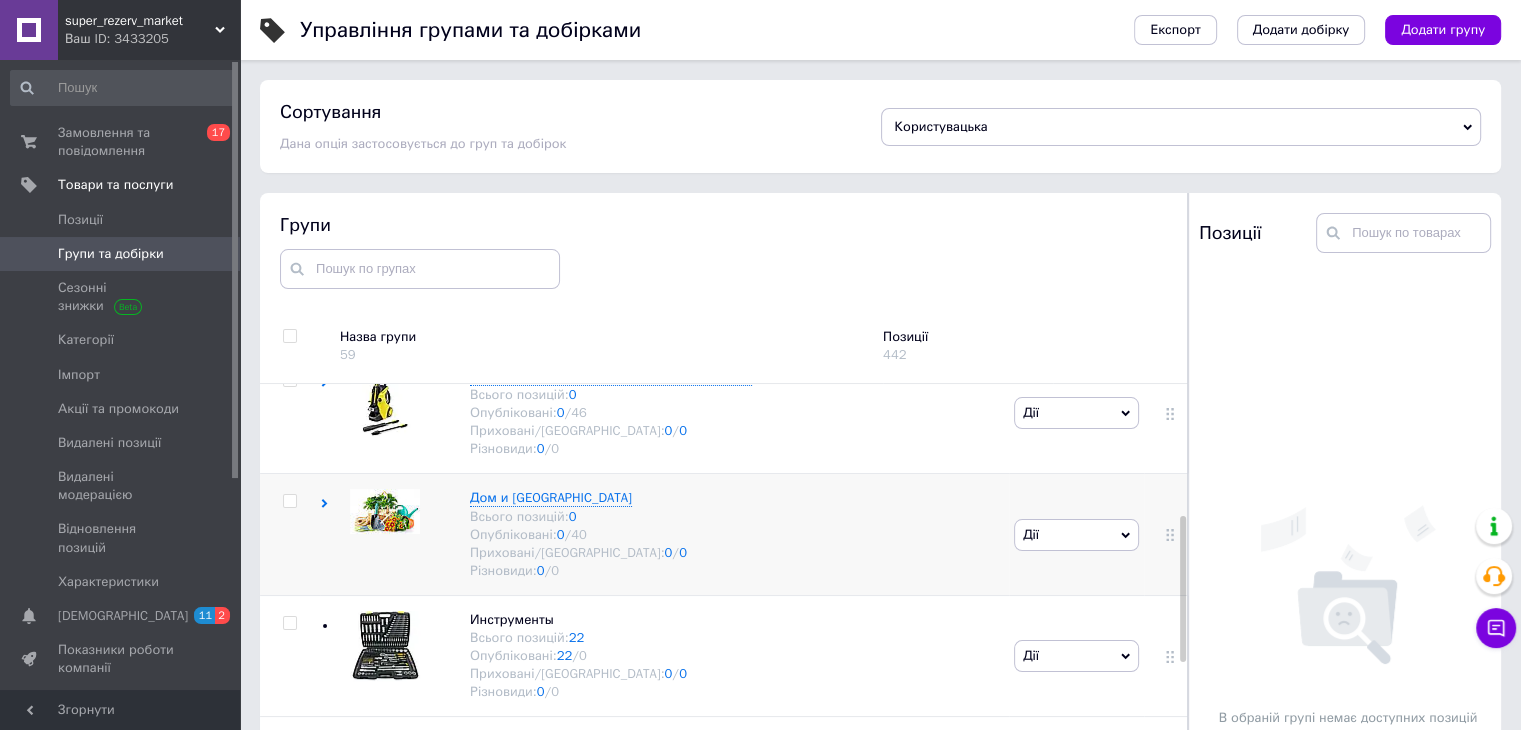 click 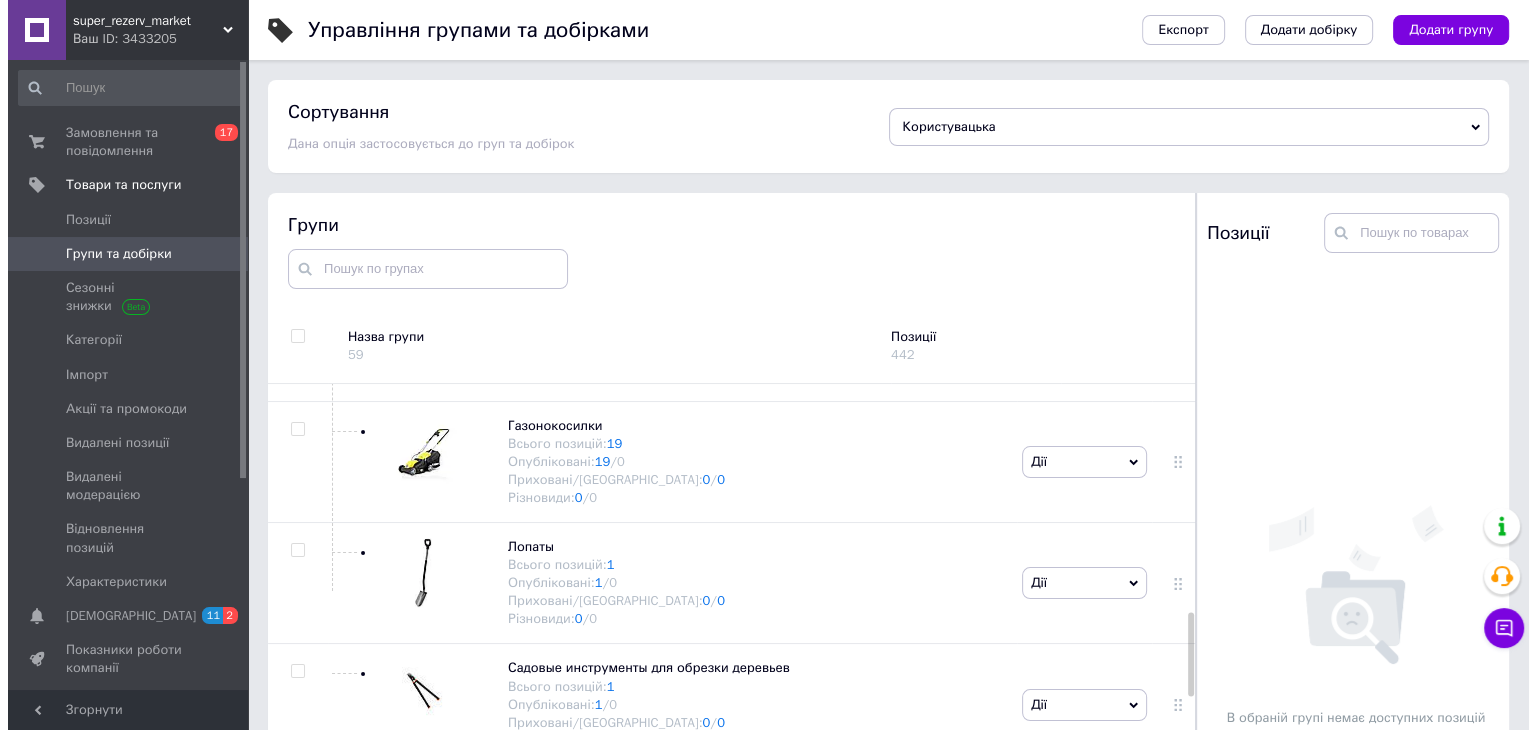 scroll, scrollTop: 1186, scrollLeft: 0, axis: vertical 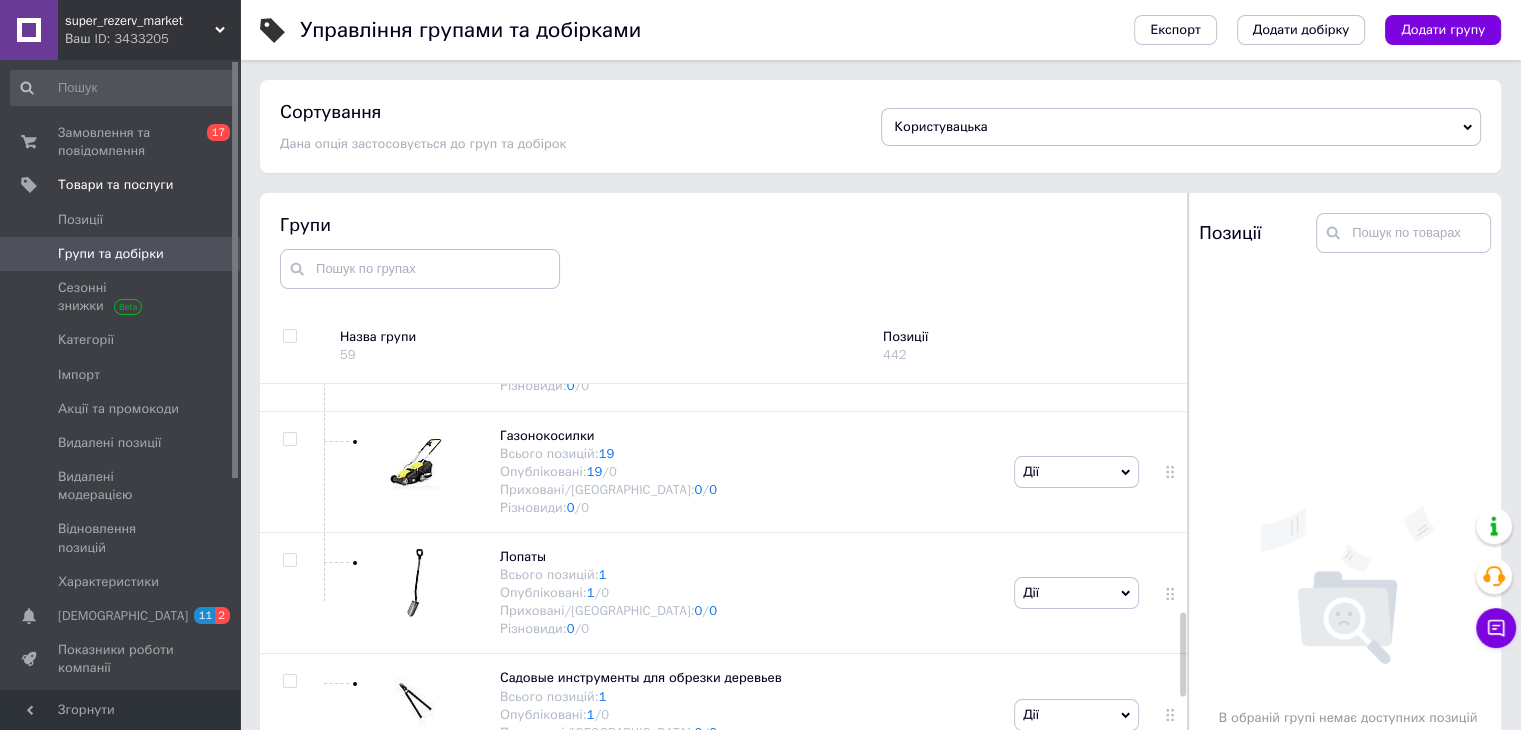 drag, startPoint x: 1181, startPoint y: 497, endPoint x: 1196, endPoint y: 648, distance: 151.74321 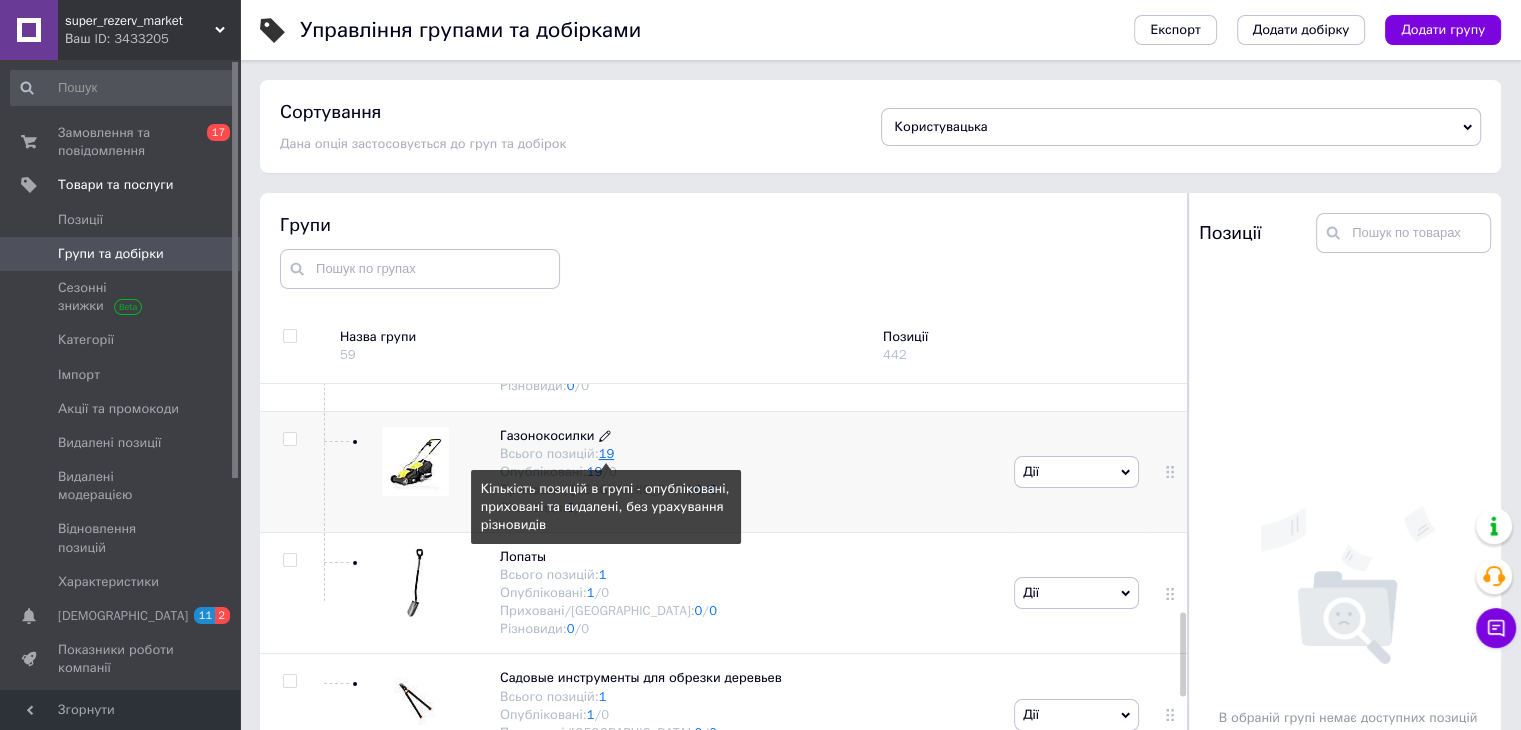 click on "19" at bounding box center (607, 453) 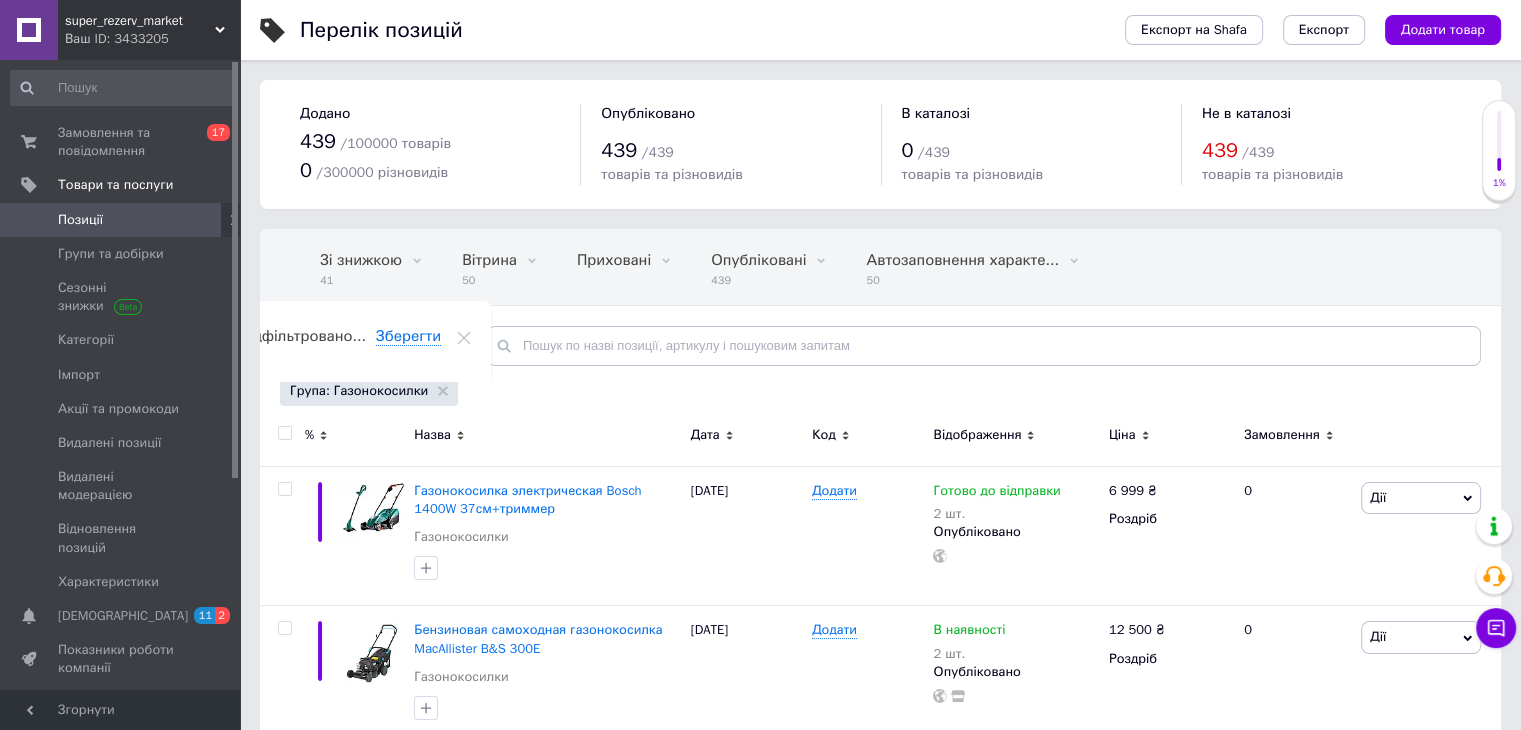 scroll, scrollTop: 0, scrollLeft: 56, axis: horizontal 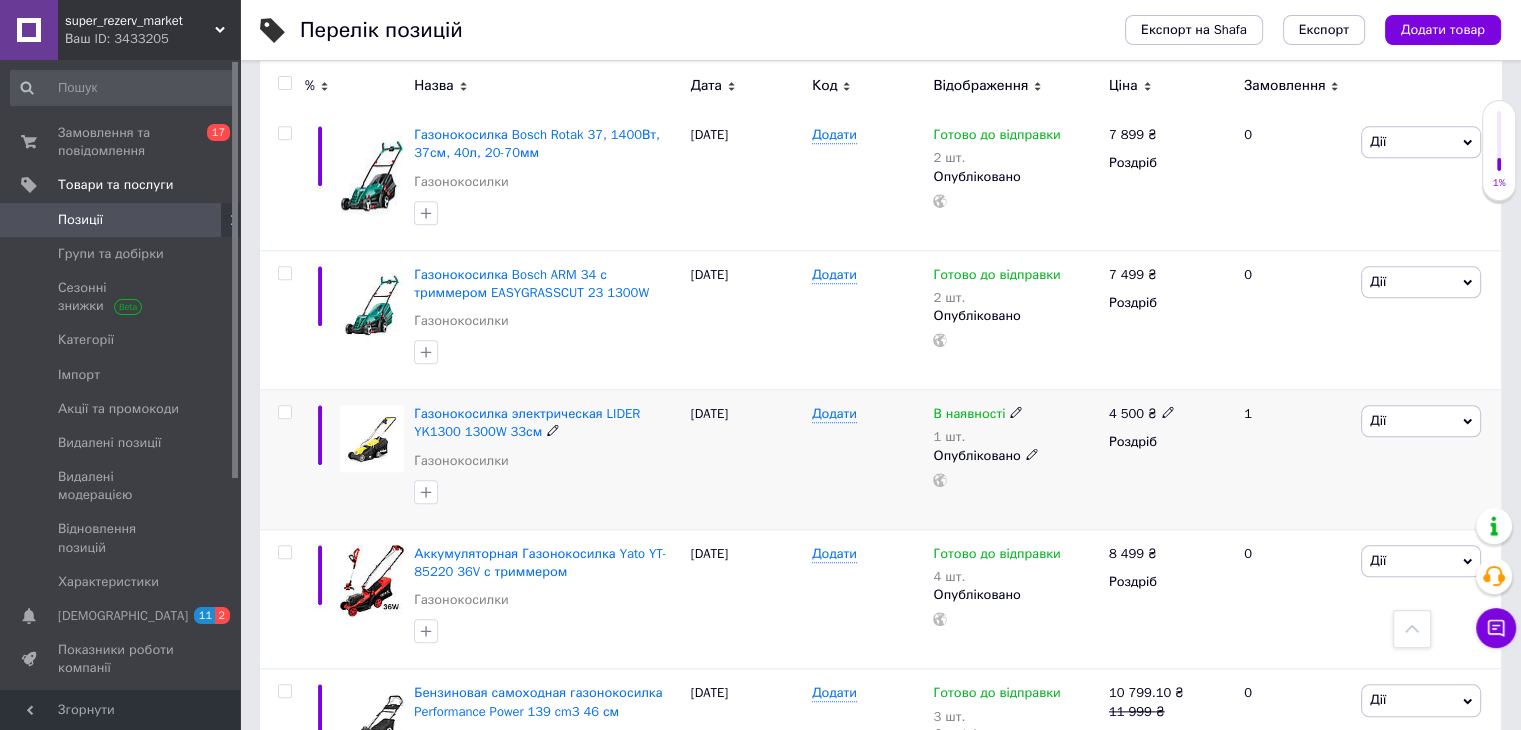 click 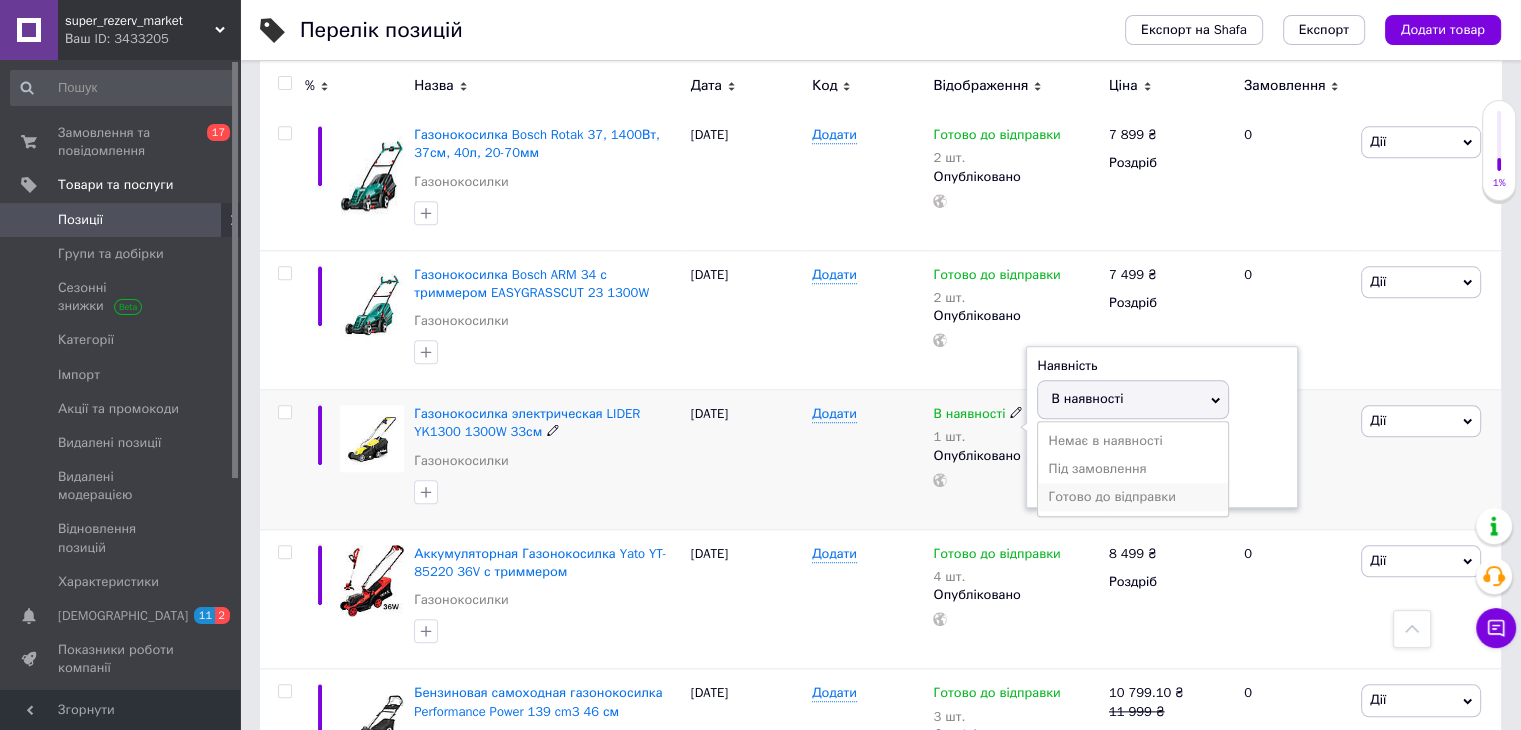 click on "Готово до відправки" at bounding box center (1133, 497) 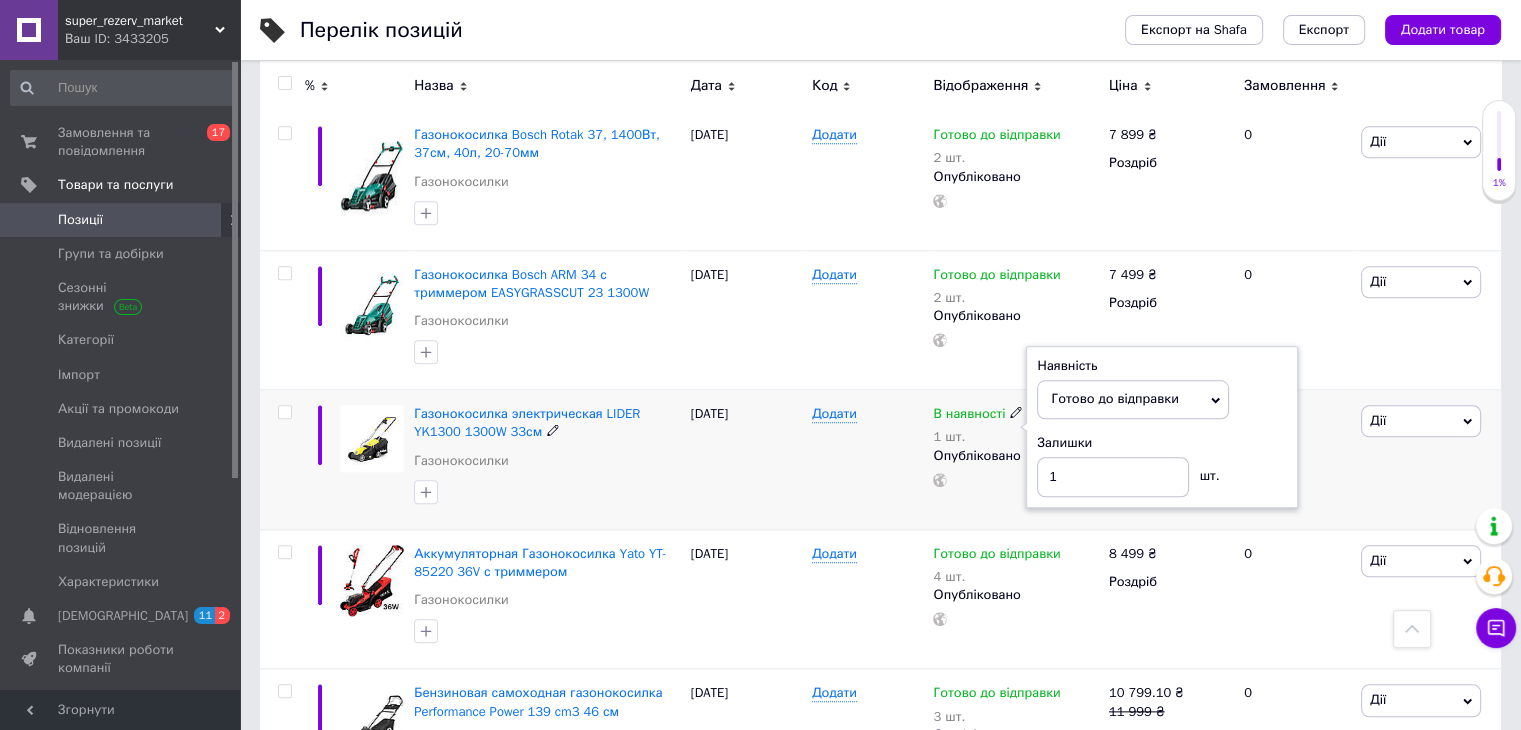 click on "[PERSON_NAME] Підняти на початок групи Копіювати Знижка Подарунок Супутні Приховати Ярлик Додати на вітрину Додати в кампанію Каталог ProSale Видалити" at bounding box center [1428, 460] 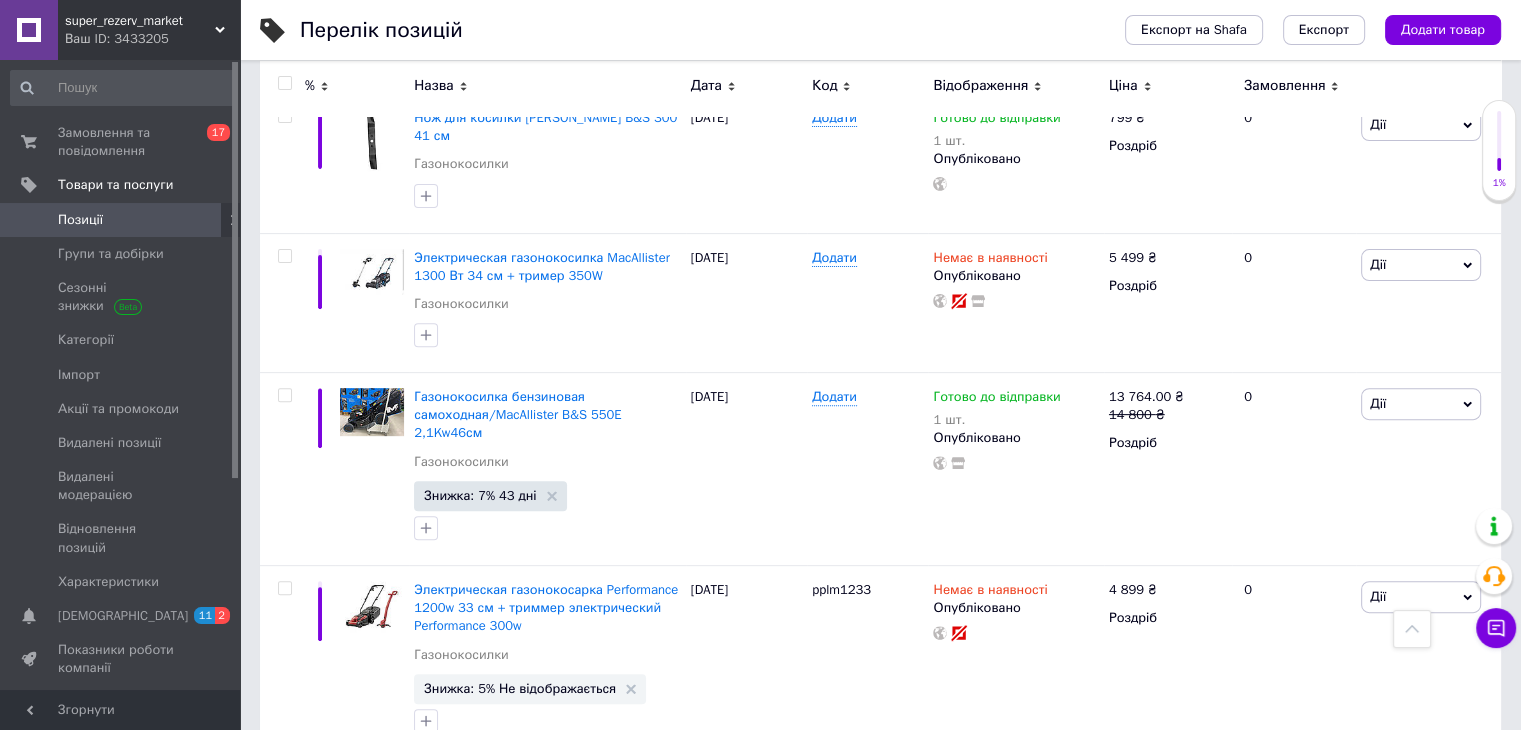 scroll, scrollTop: 648, scrollLeft: 0, axis: vertical 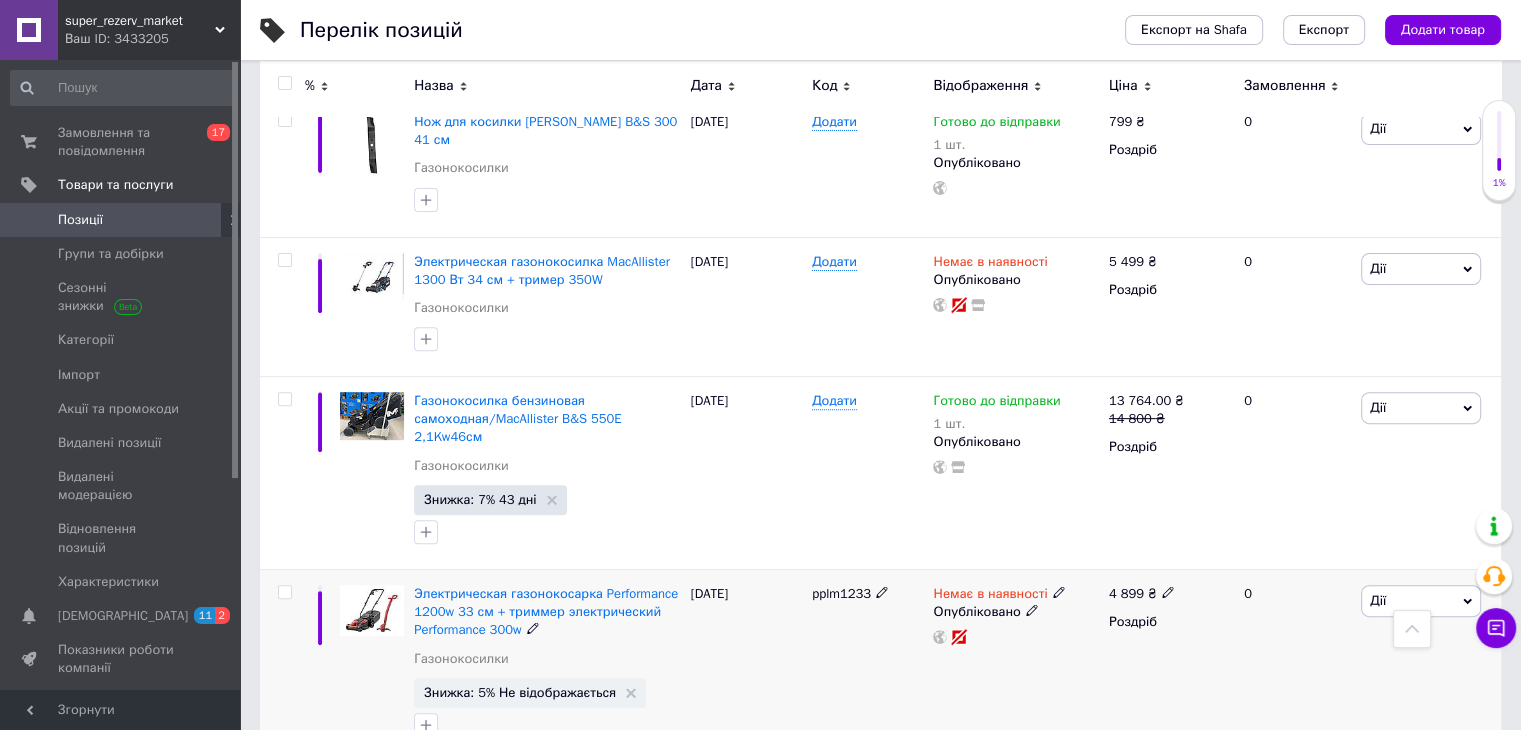 click at bounding box center [284, 592] 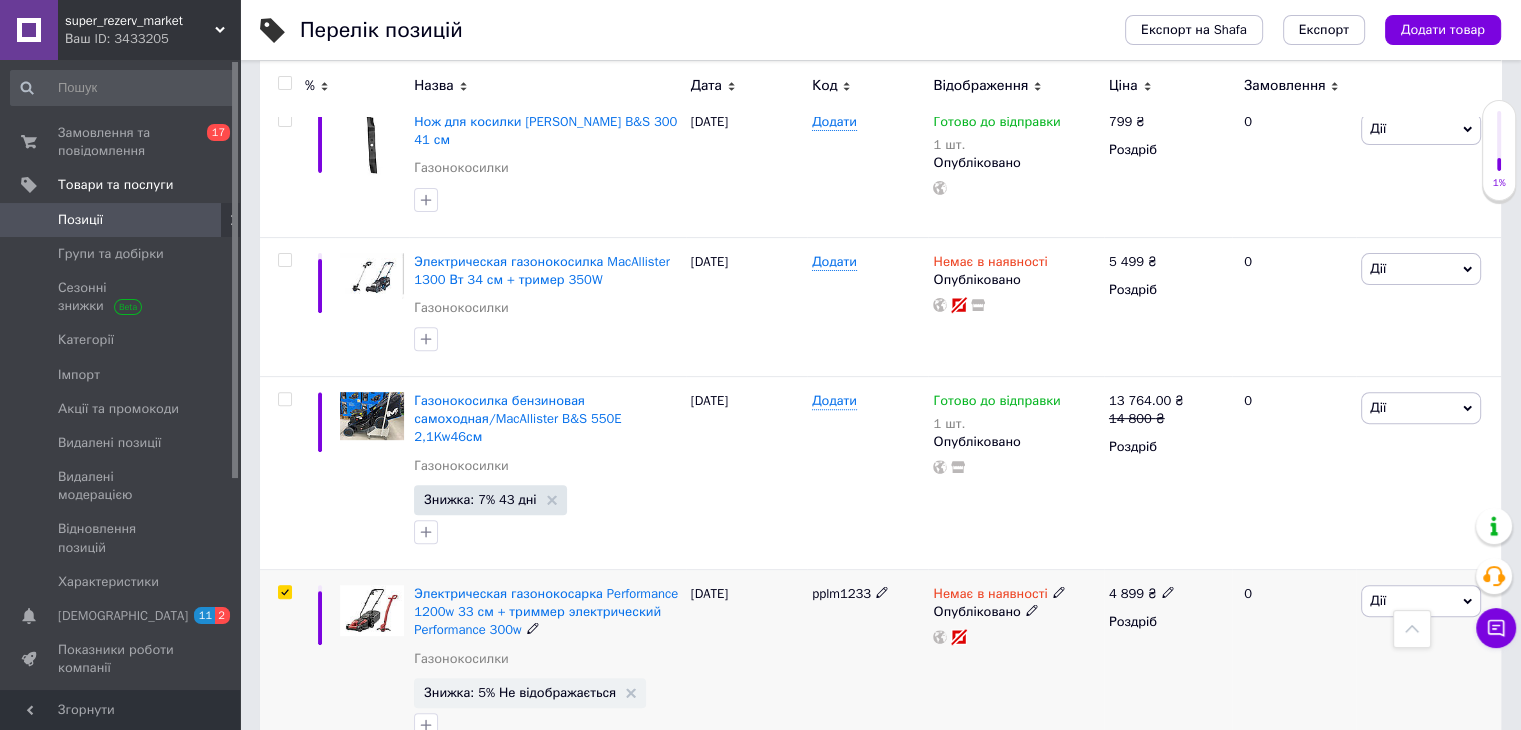 checkbox on "true" 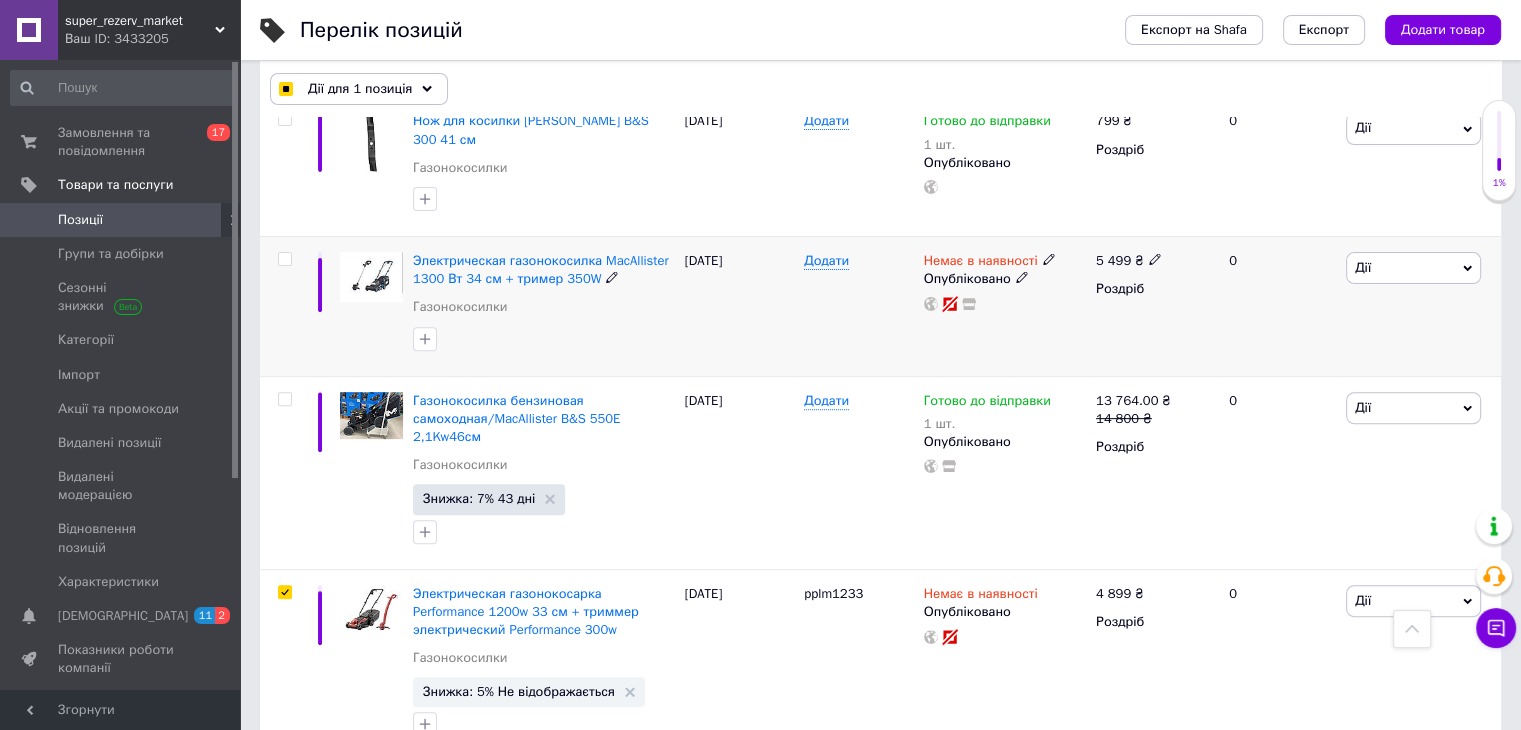 click at bounding box center (284, 259) 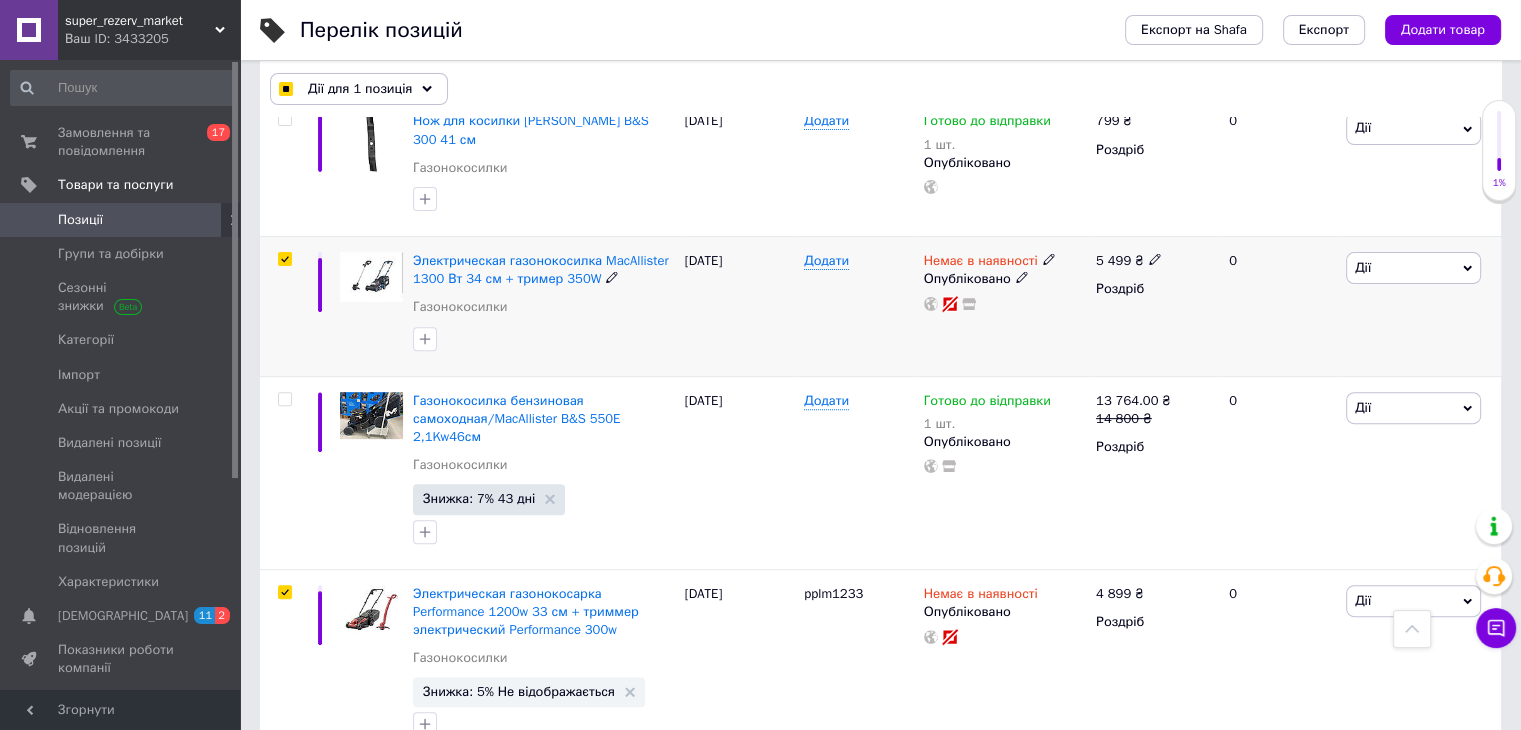 checkbox on "true" 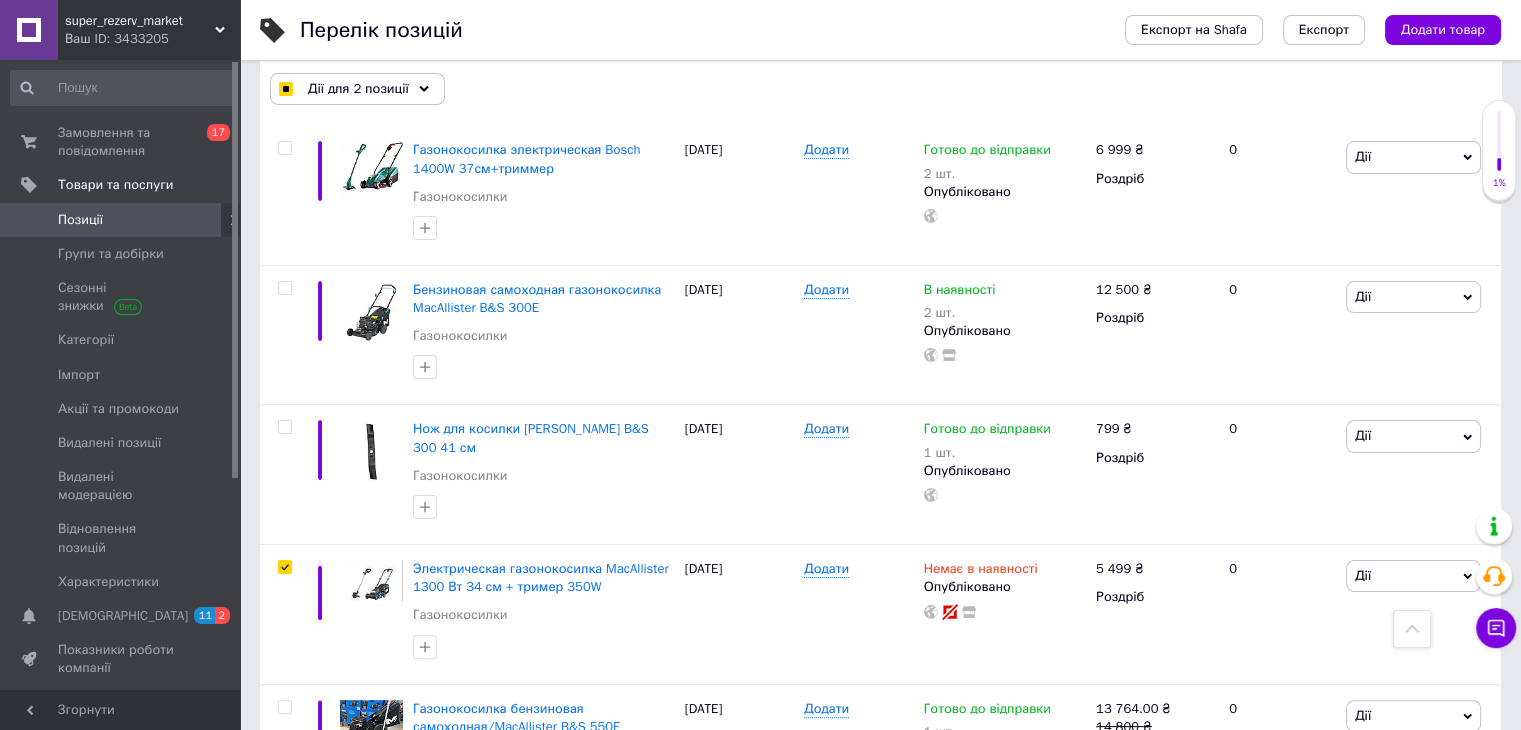scroll, scrollTop: 295, scrollLeft: 0, axis: vertical 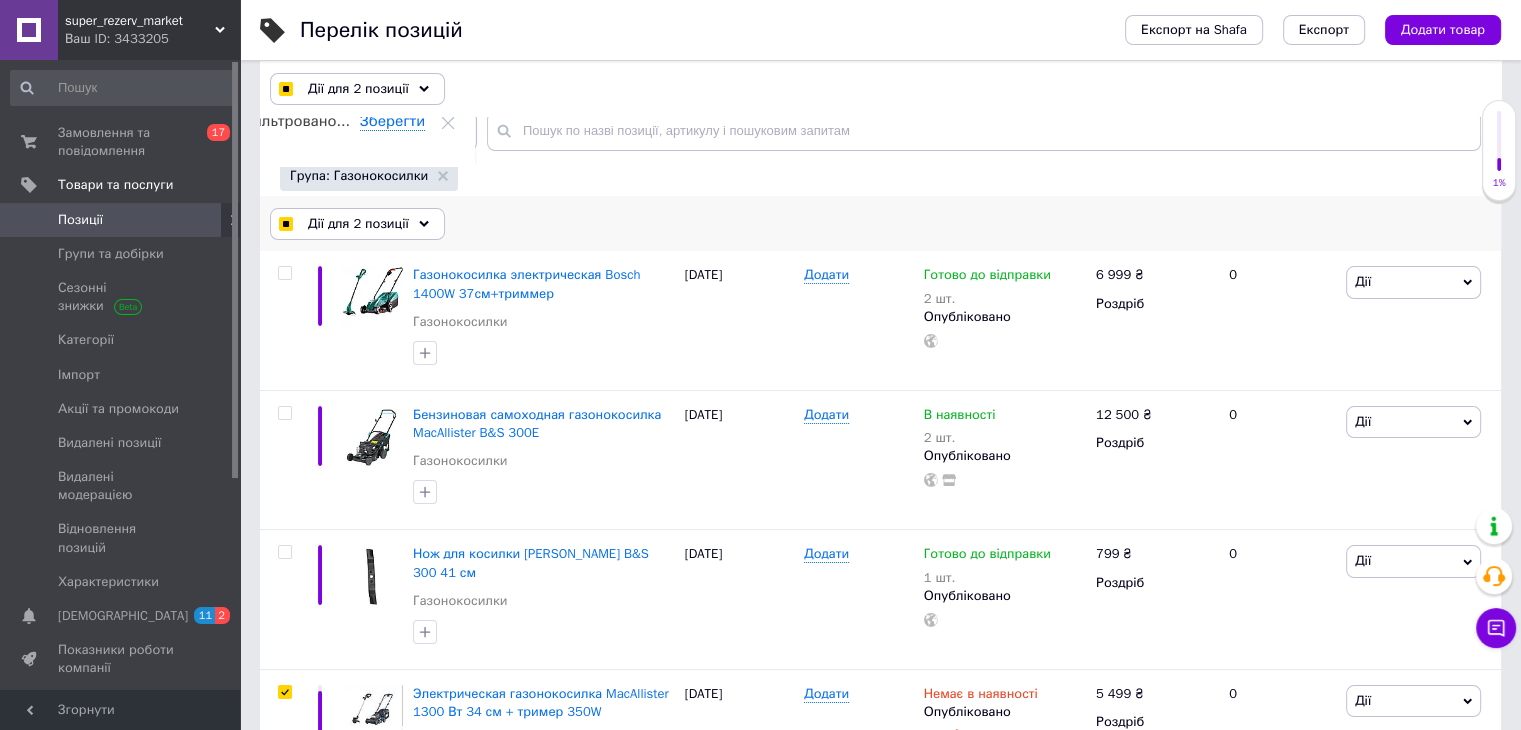 click 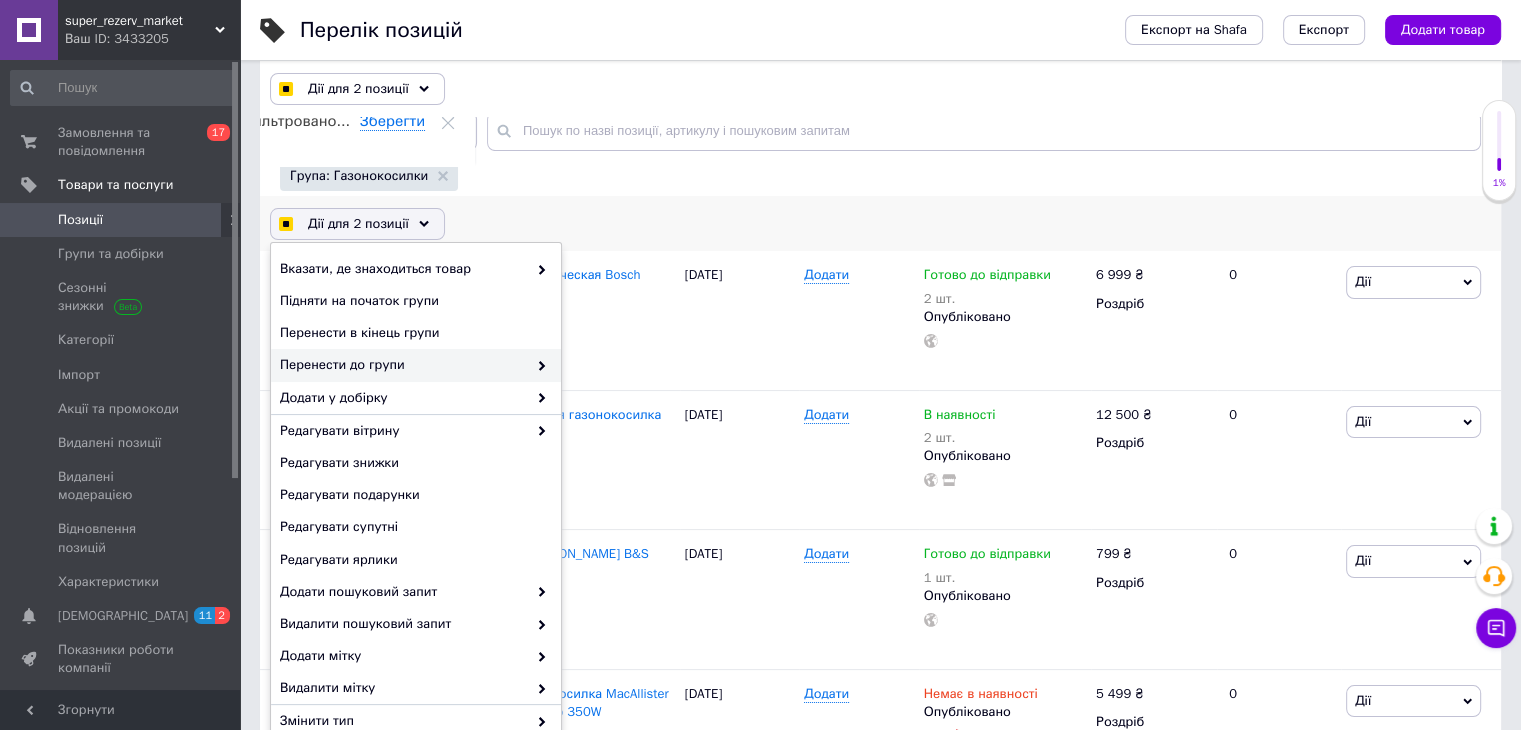 checkbox on "true" 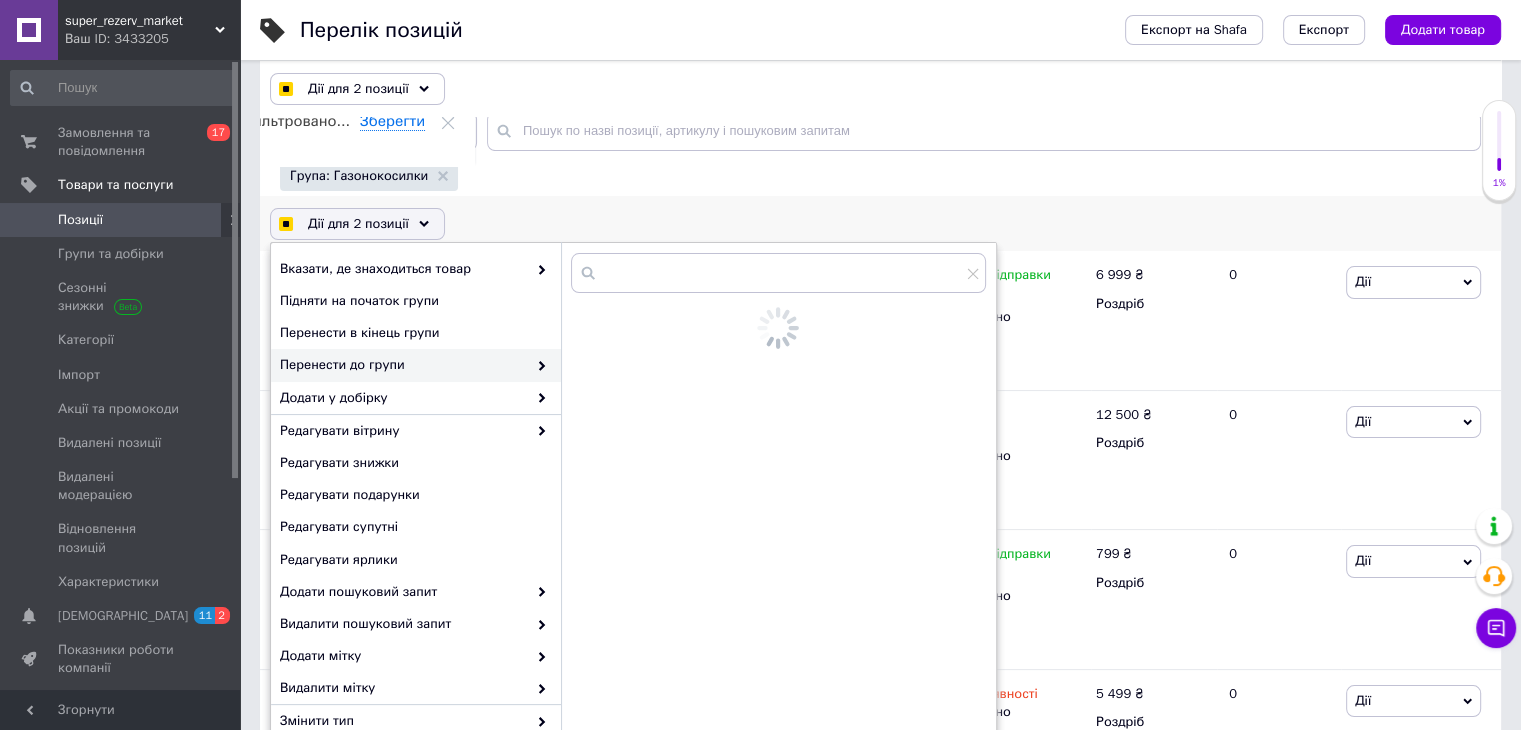 click on "Перенести до групи" at bounding box center (403, 365) 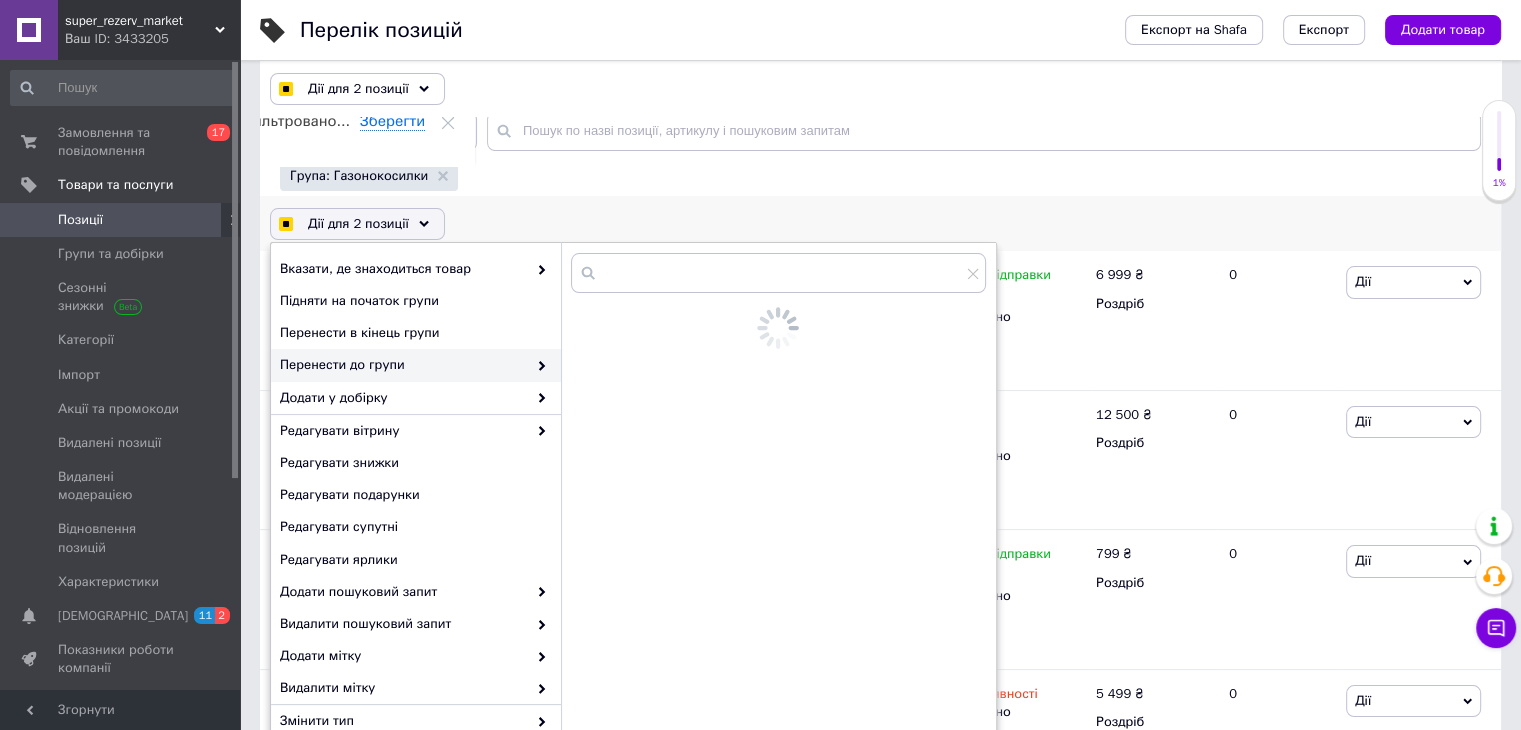 checkbox on "true" 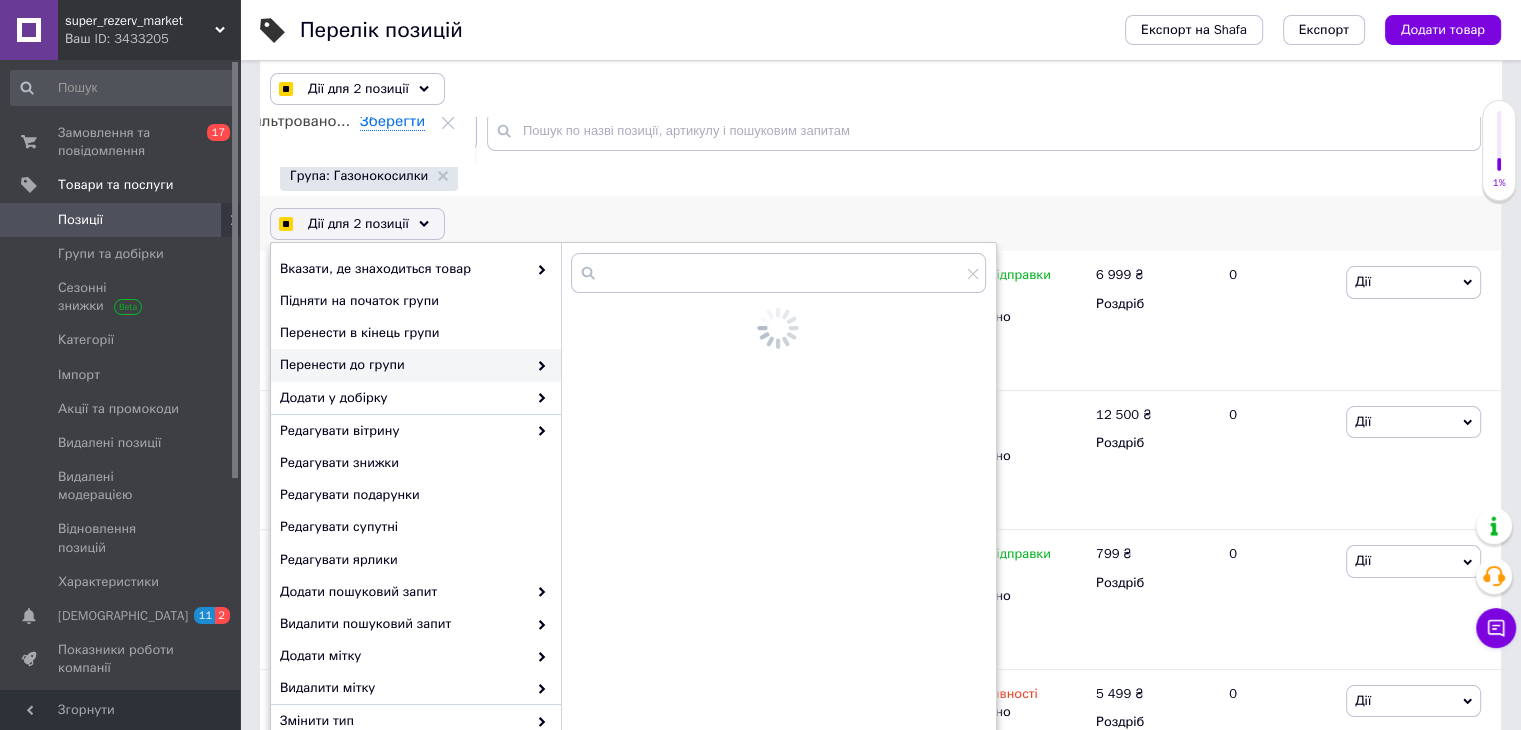 checkbox on "true" 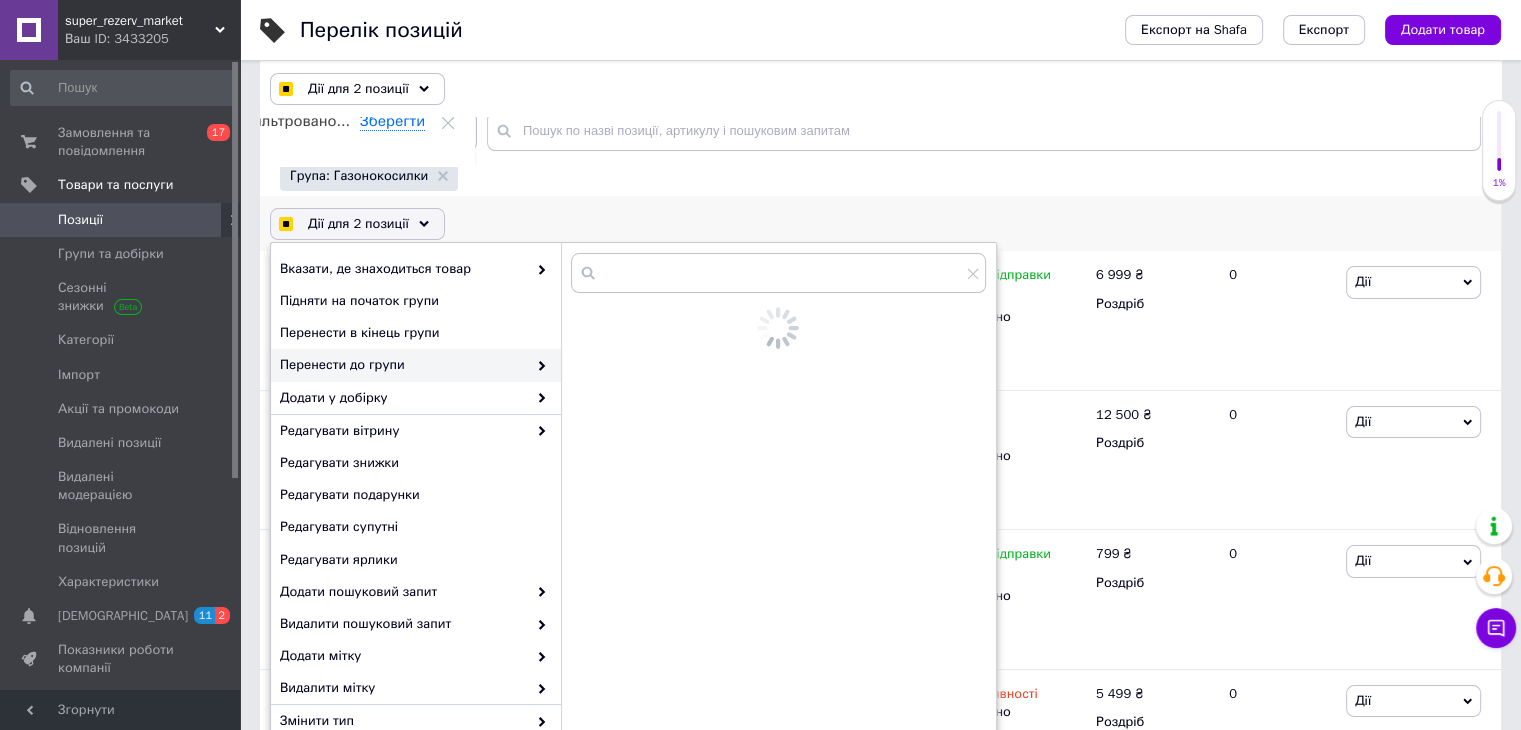 checkbox on "true" 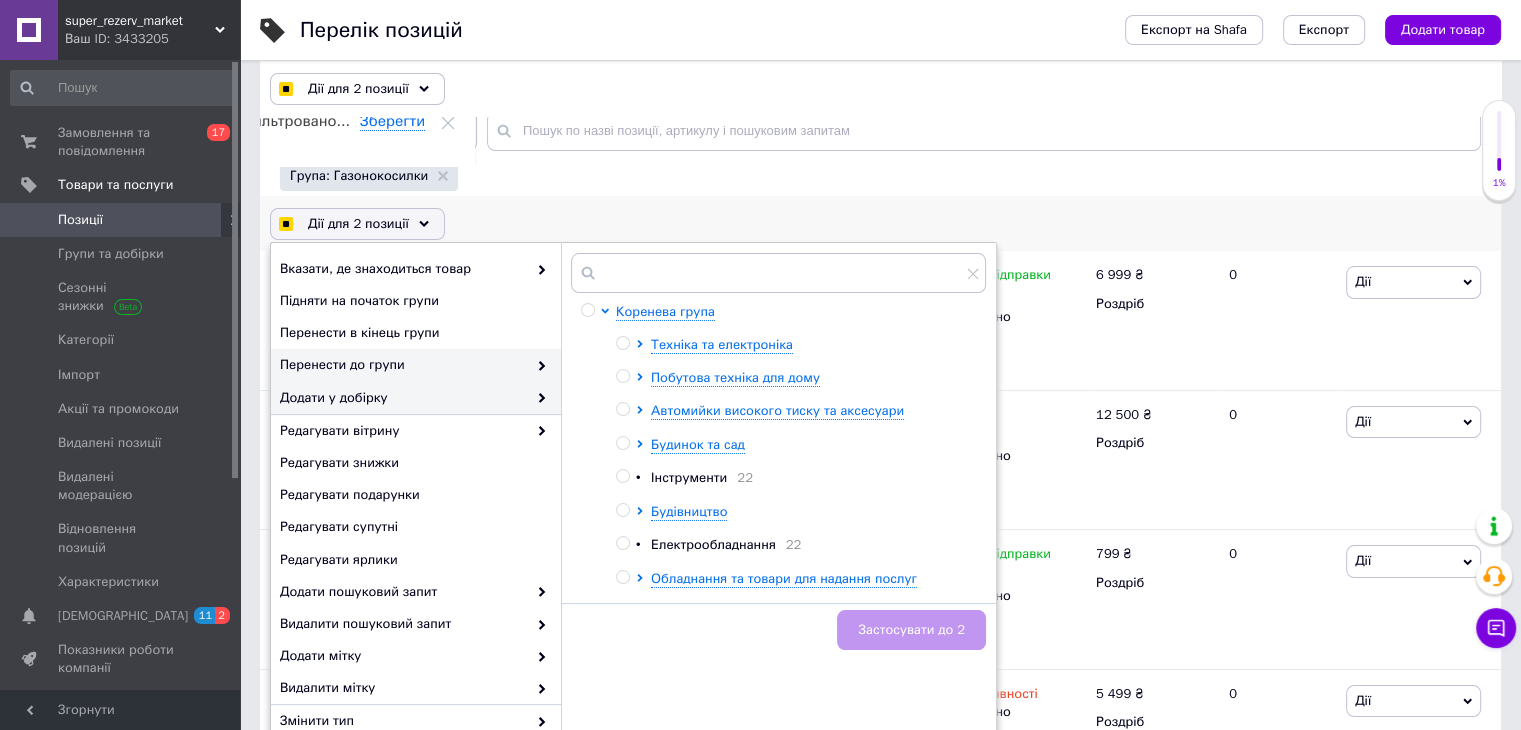 checkbox on "true" 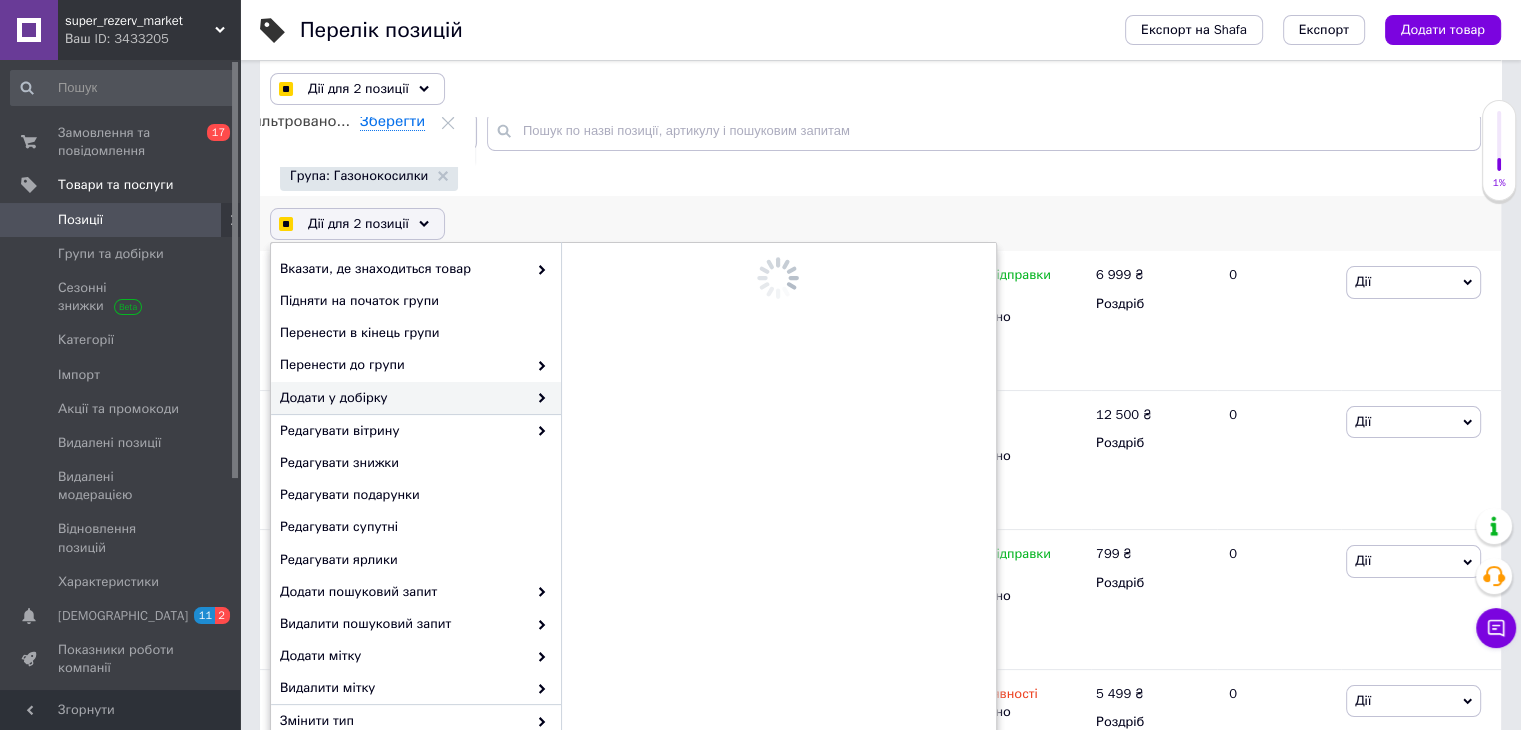 checkbox on "true" 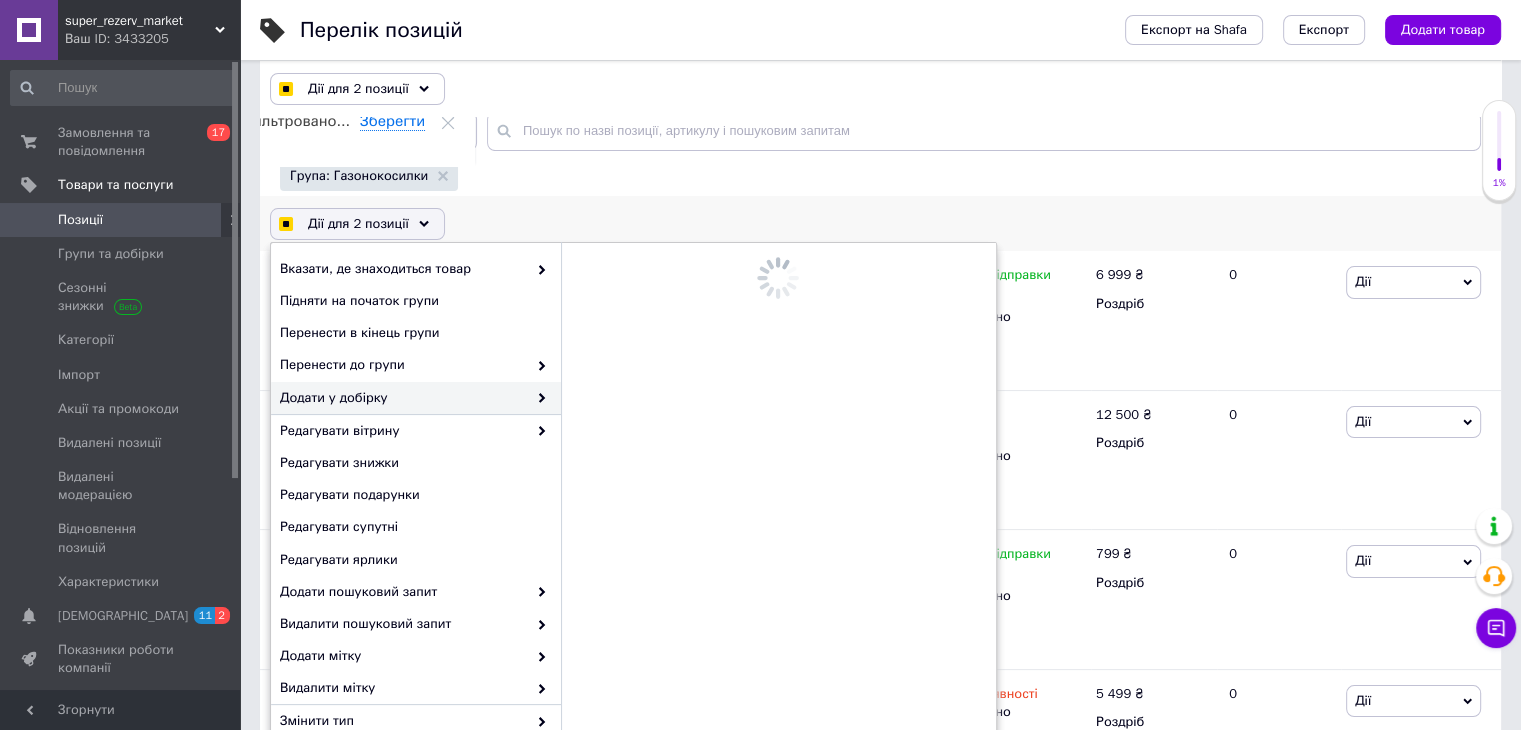 checkbox on "true" 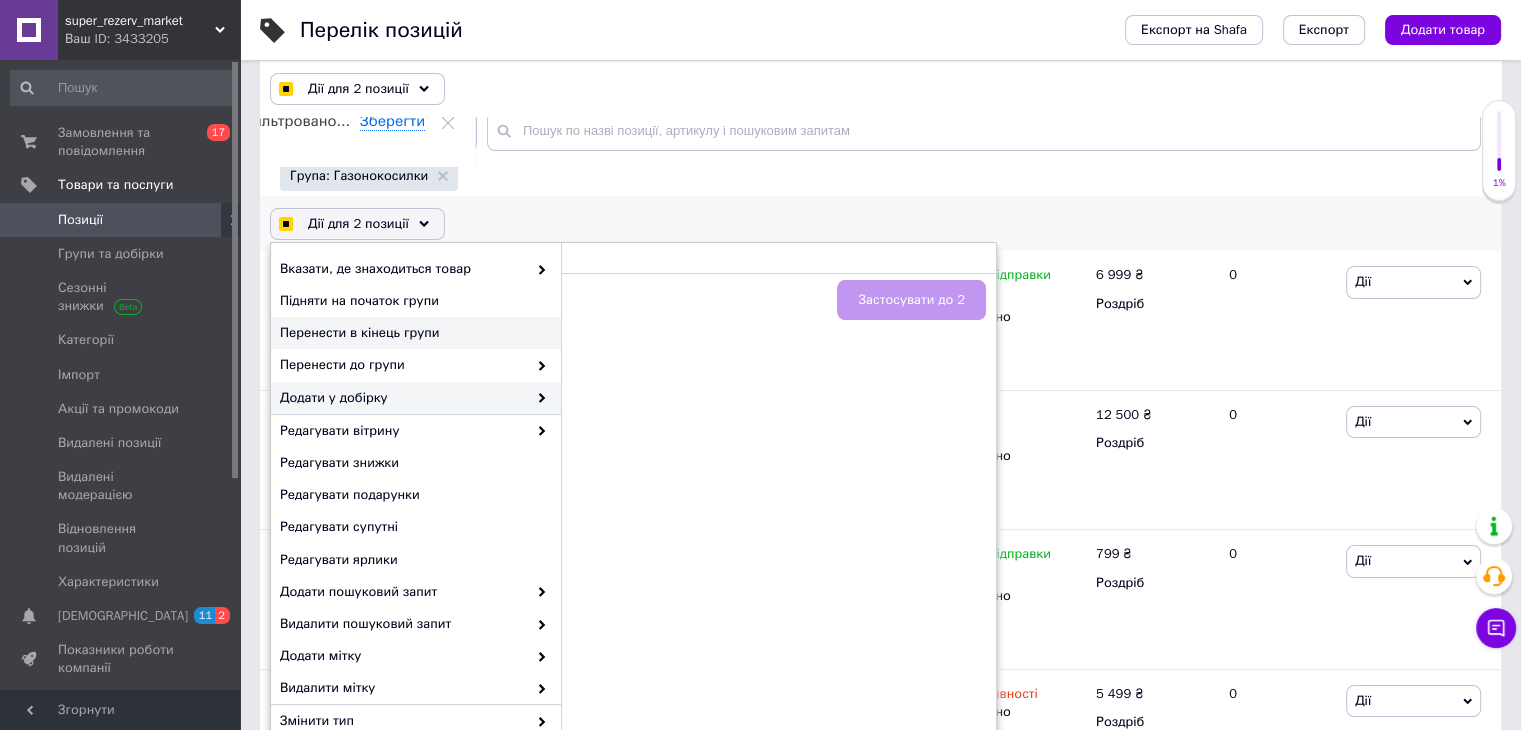 checkbox on "true" 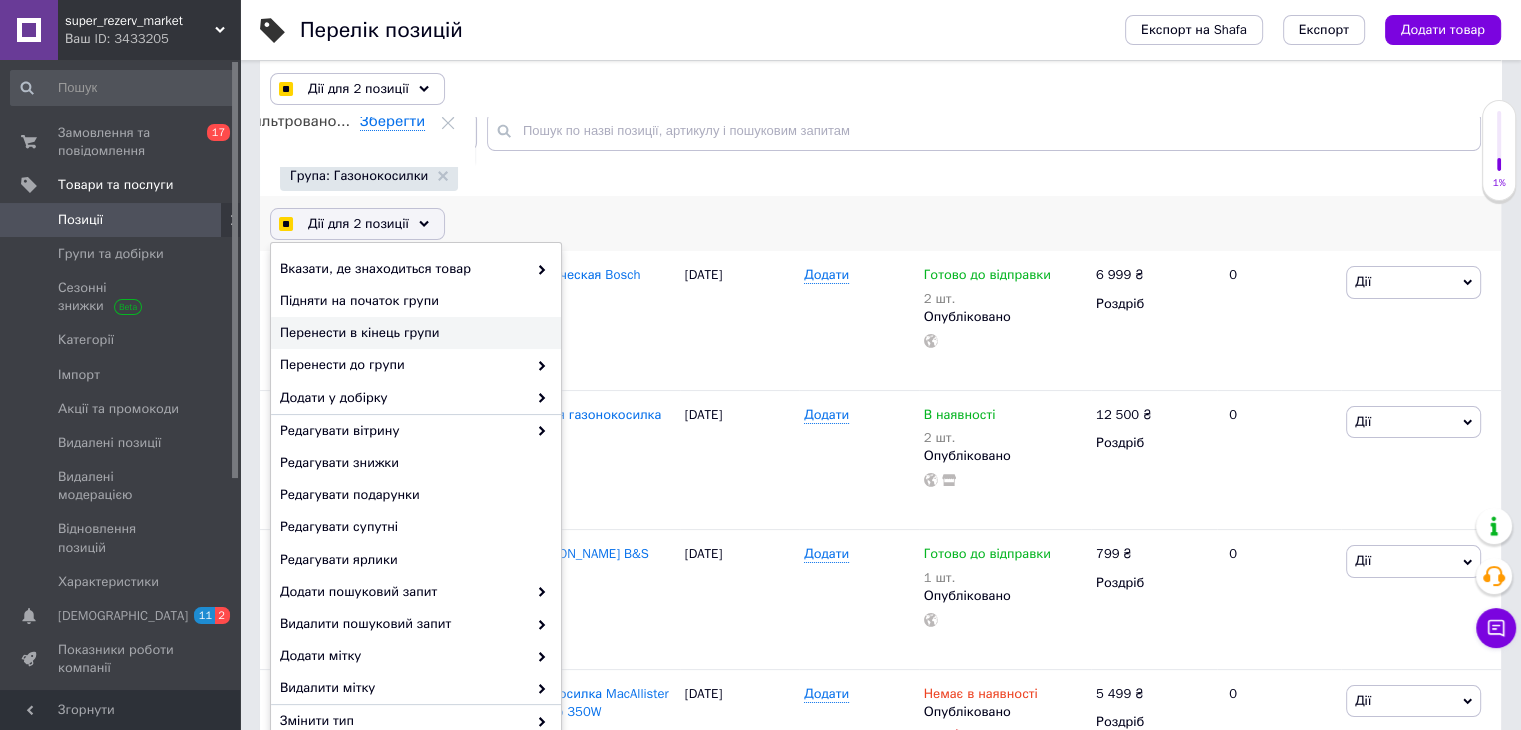 checkbox on "true" 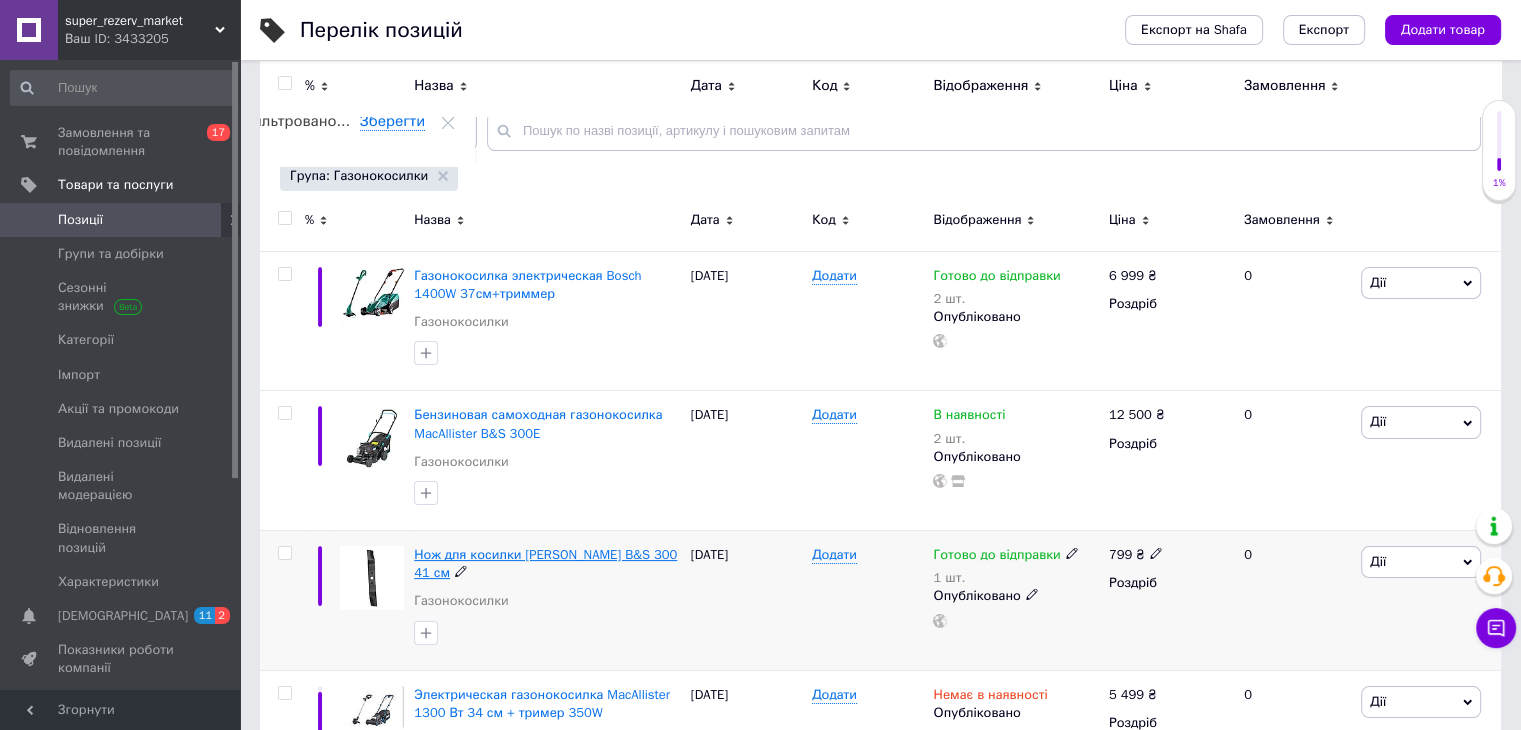 click on "Нож для косилки [PERSON_NAME] B&S 300 41 см" at bounding box center [545, 563] 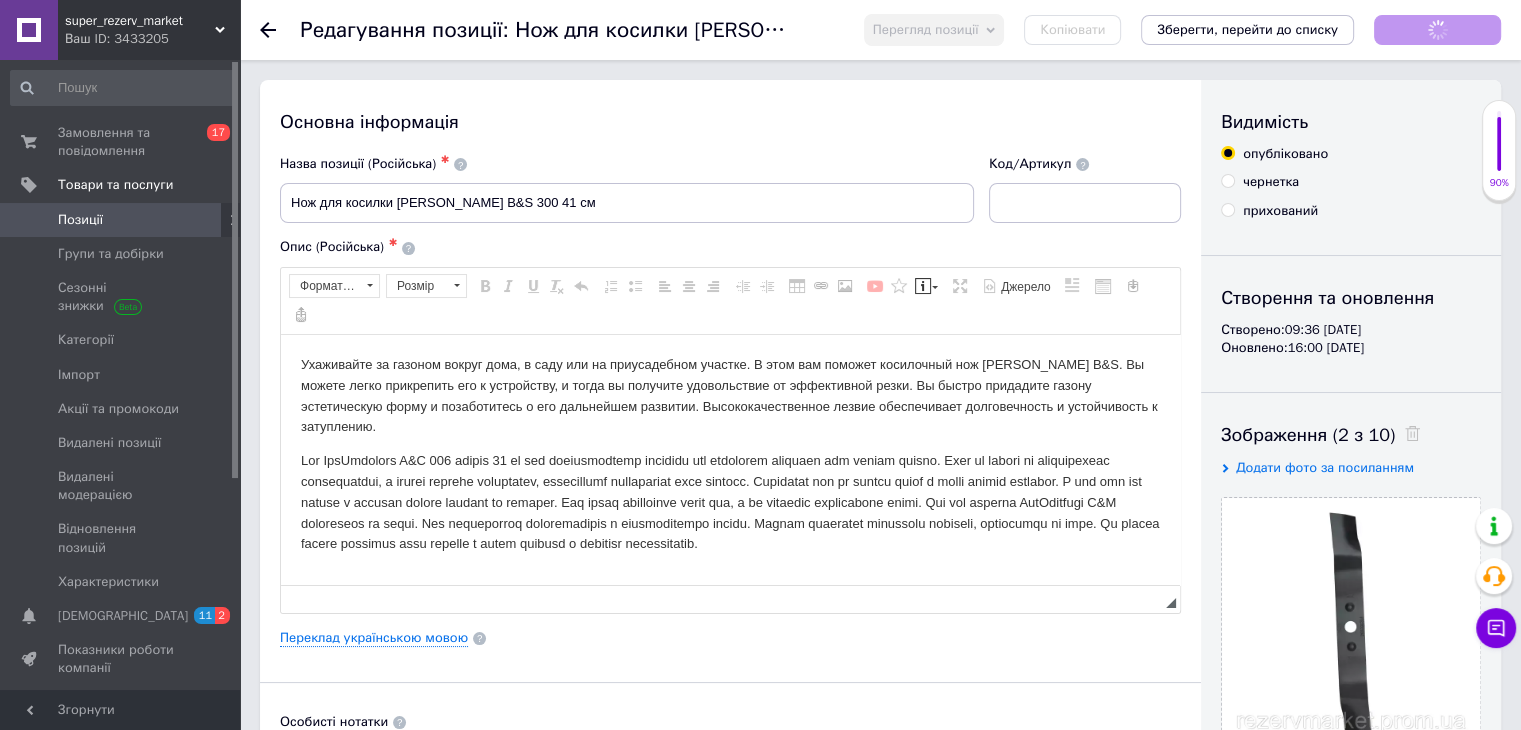 scroll, scrollTop: 0, scrollLeft: 0, axis: both 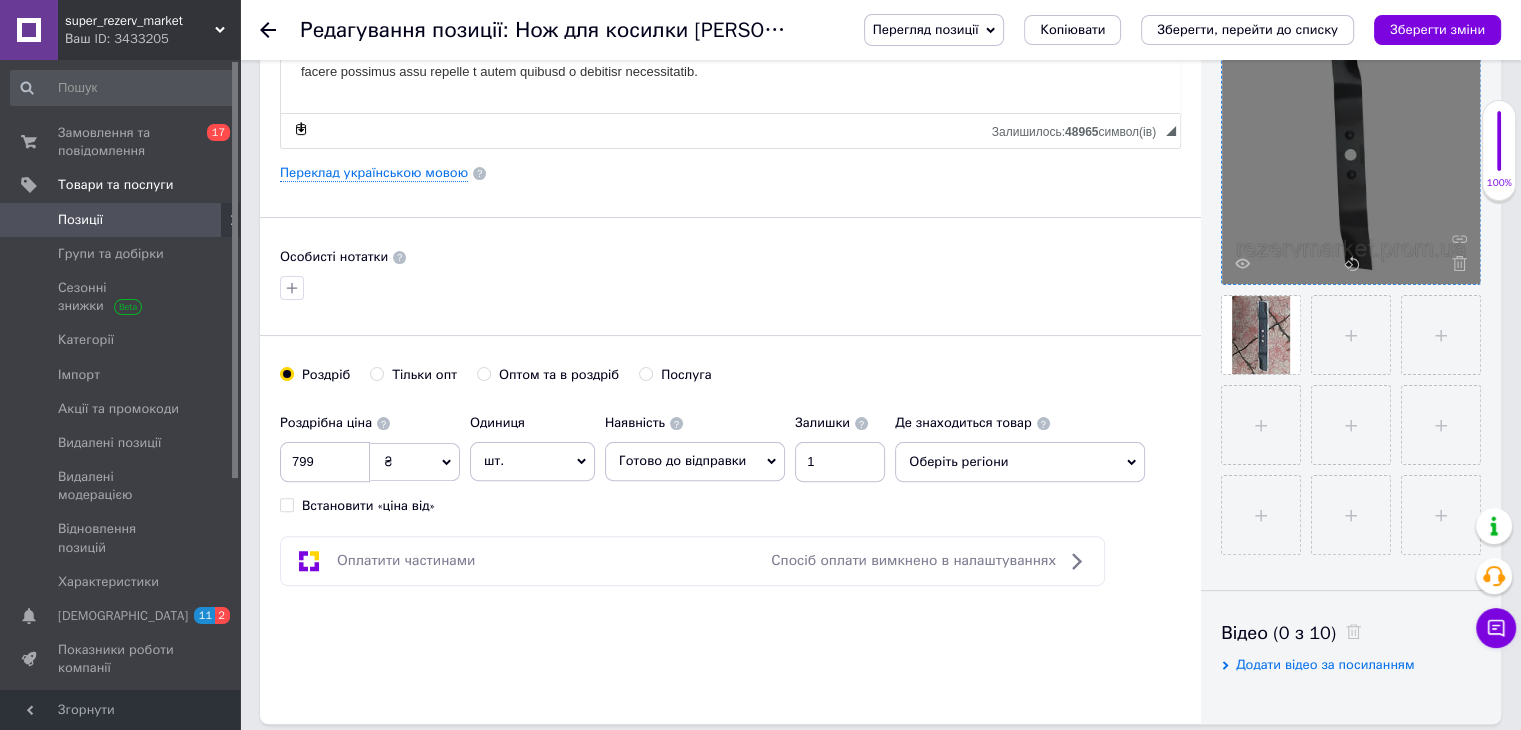 click at bounding box center [1351, 155] 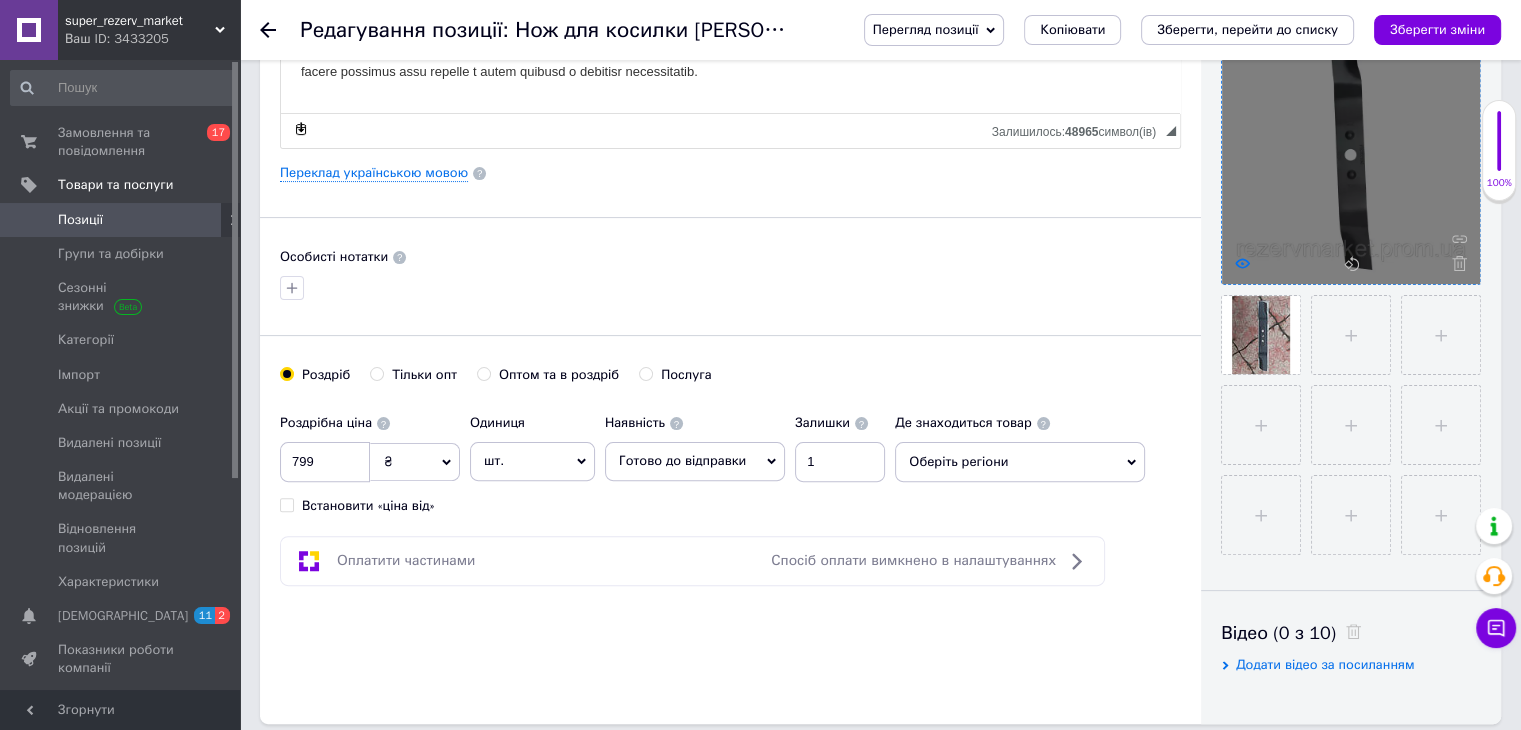 click 